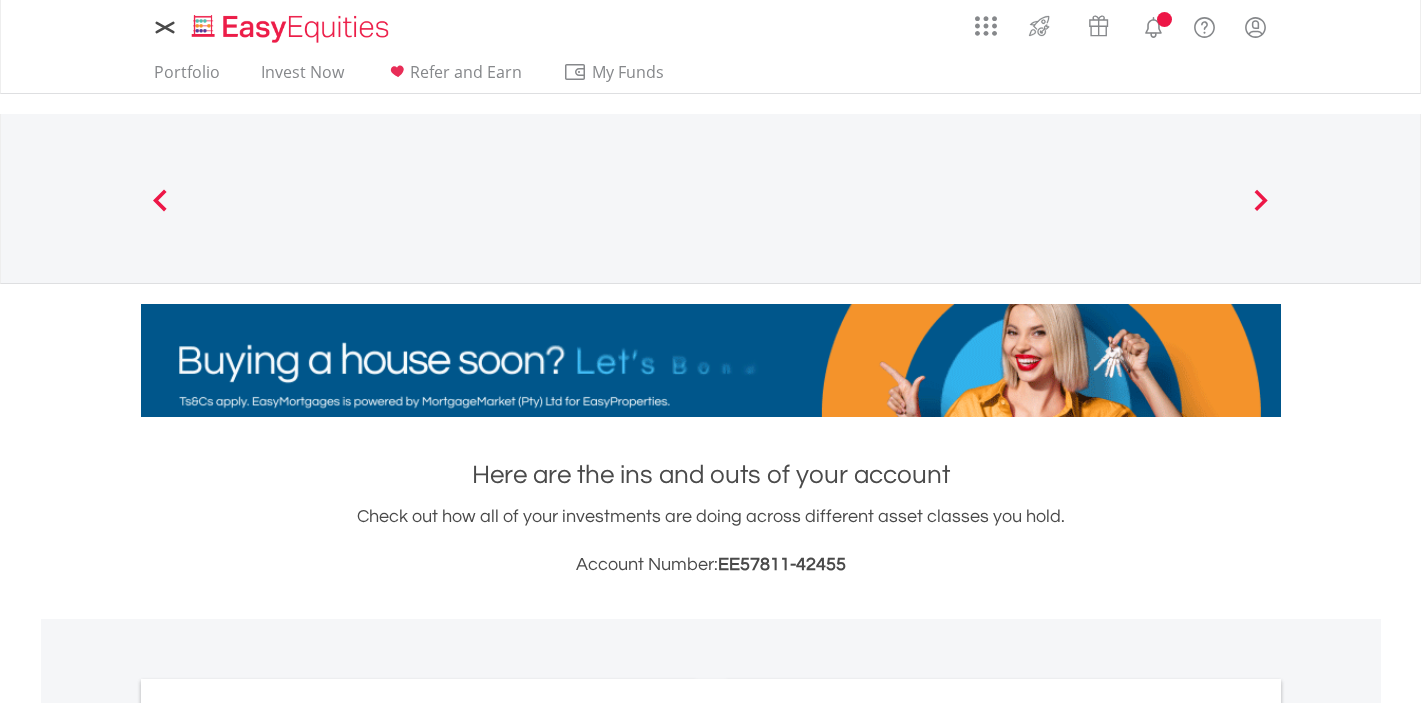 scroll, scrollTop: 0, scrollLeft: 0, axis: both 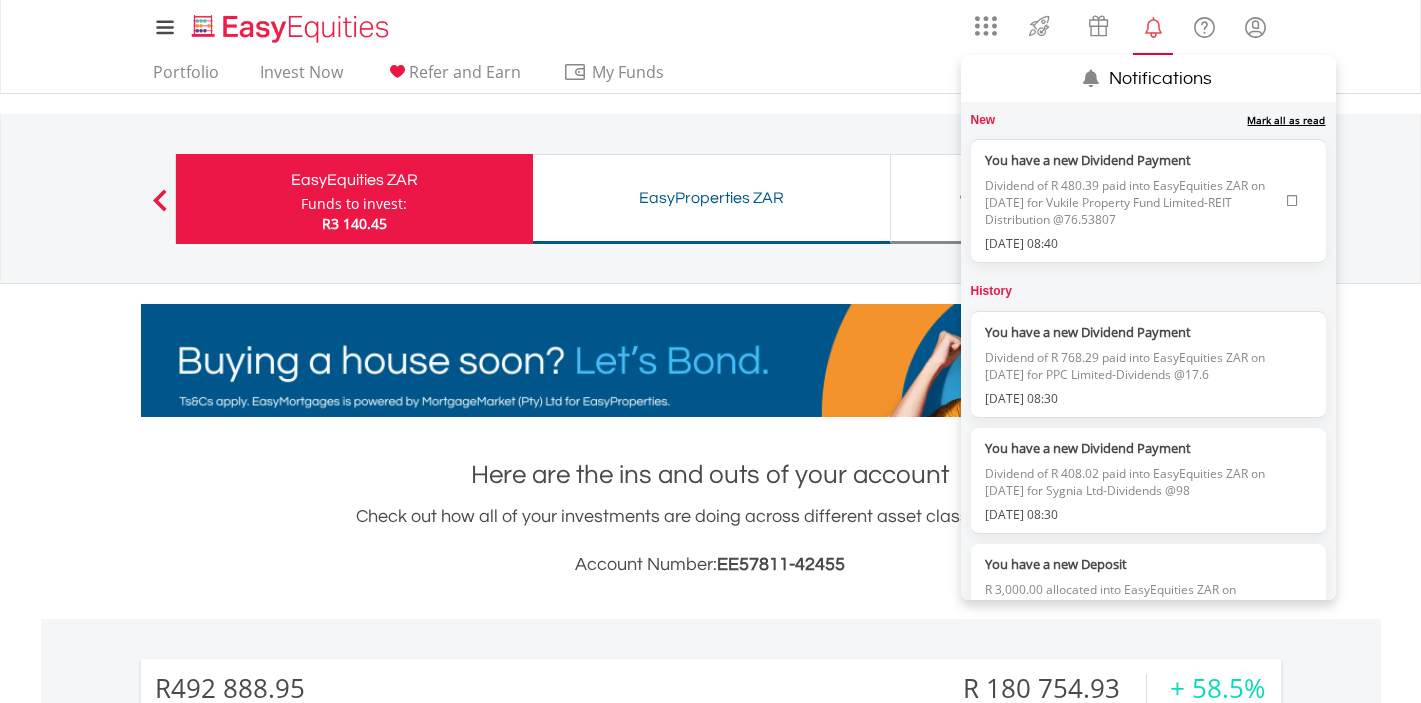 click at bounding box center [1292, 201] 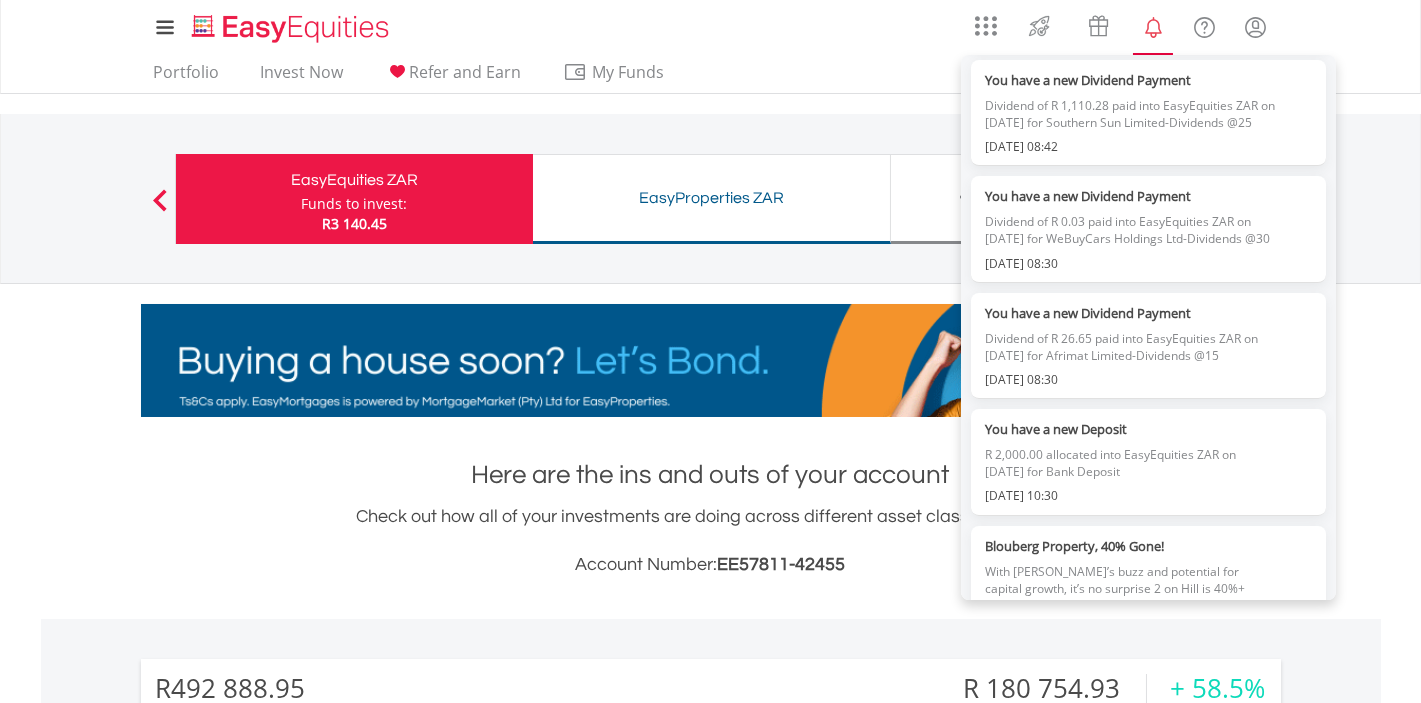 scroll, scrollTop: 1200, scrollLeft: 0, axis: vertical 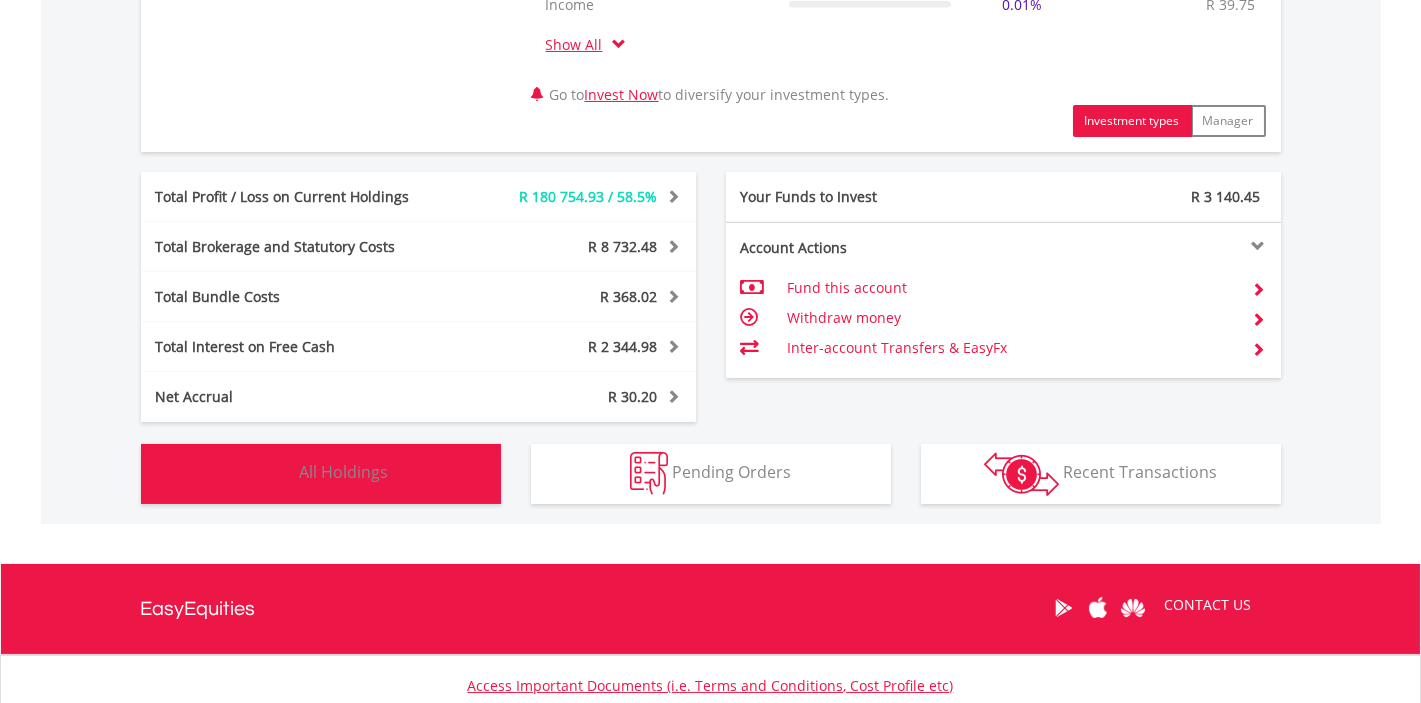 click on "All Holdings" at bounding box center (344, 472) 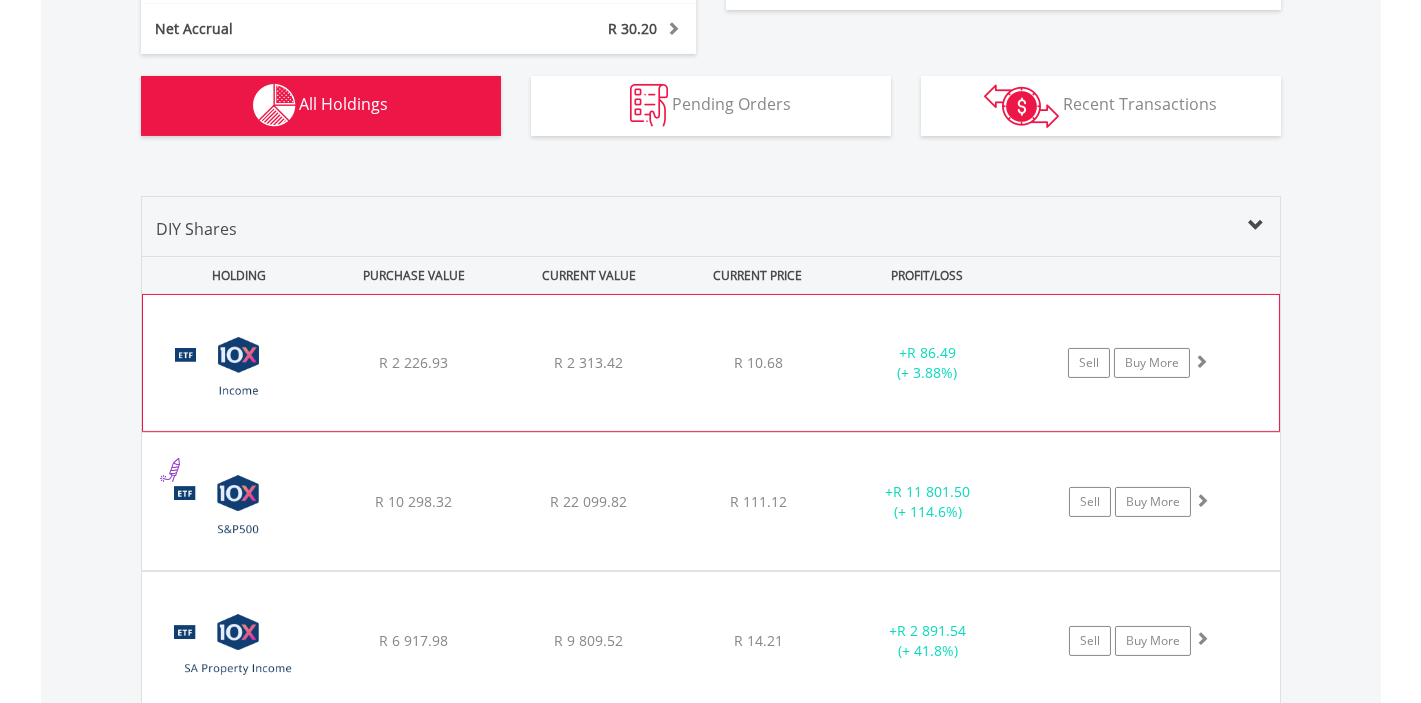 scroll, scrollTop: 1567, scrollLeft: 0, axis: vertical 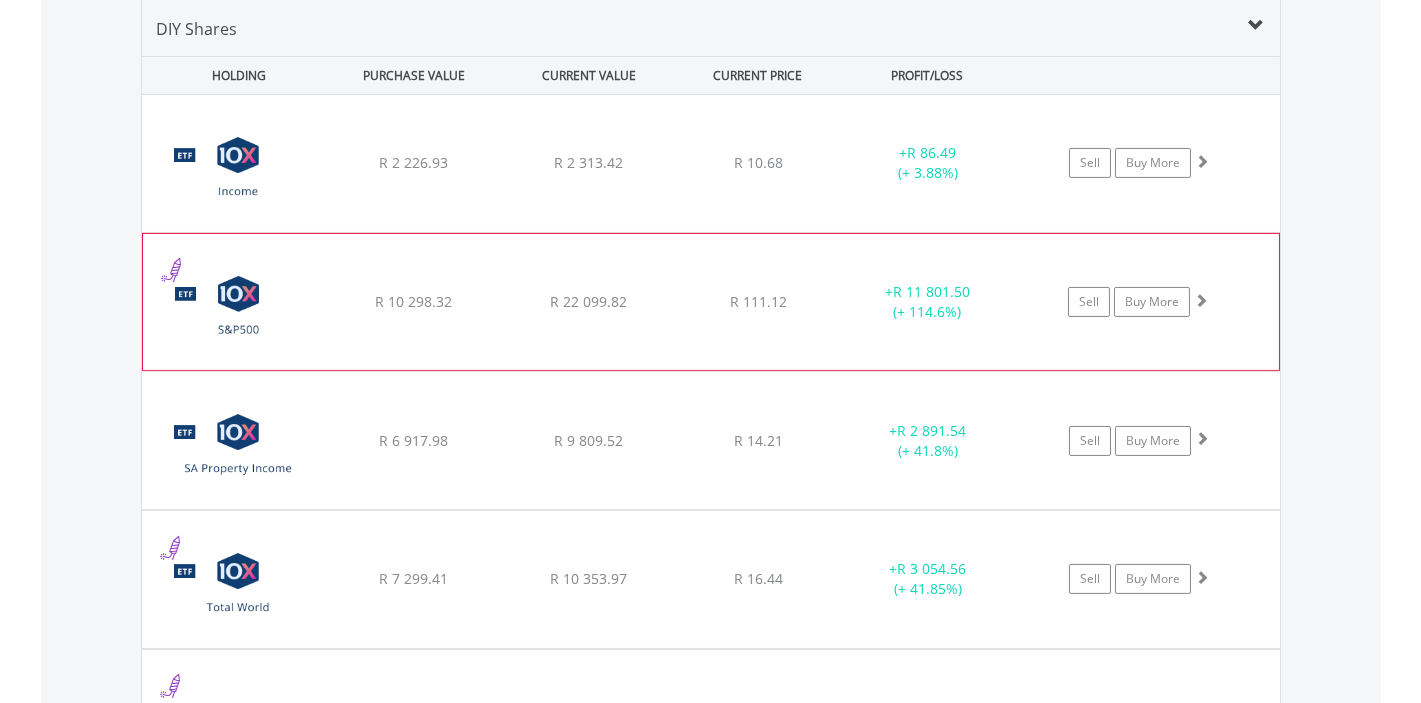 click on "﻿
10X S&P 500 Exchange Traded Fund
R 10 298.32
R 22 099.82
R 111.12
+  R 11 801.50 (+ 114.6%)
Sell
Buy More" at bounding box center (711, 163) 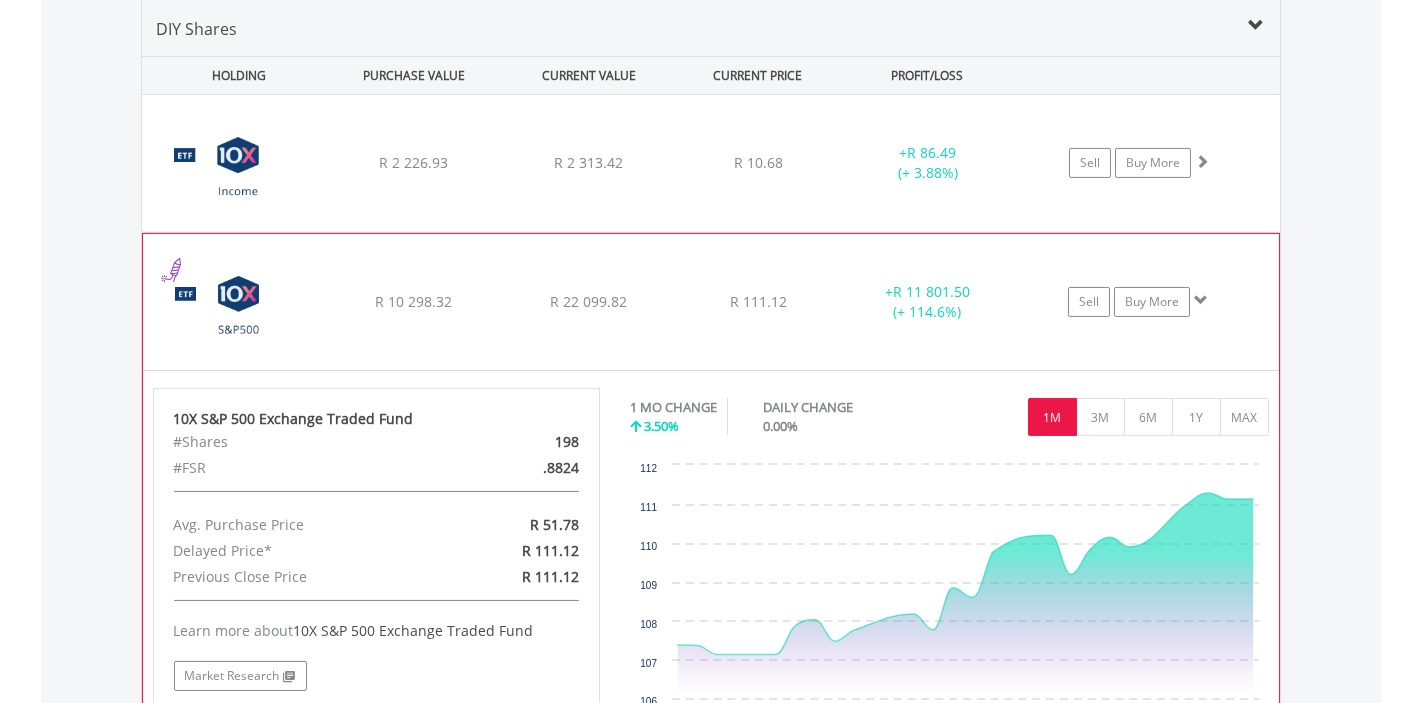 scroll, scrollTop: 1767, scrollLeft: 0, axis: vertical 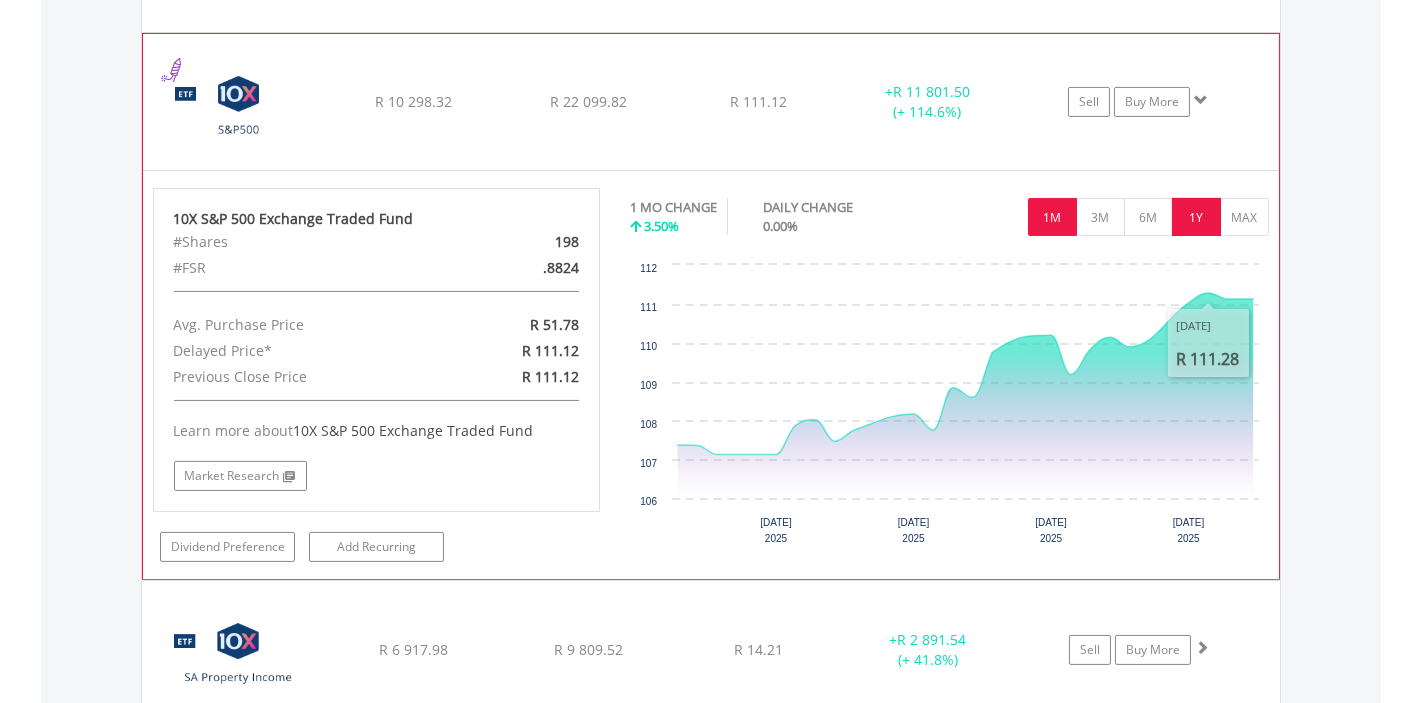 click on "1Y" at bounding box center [1196, 217] 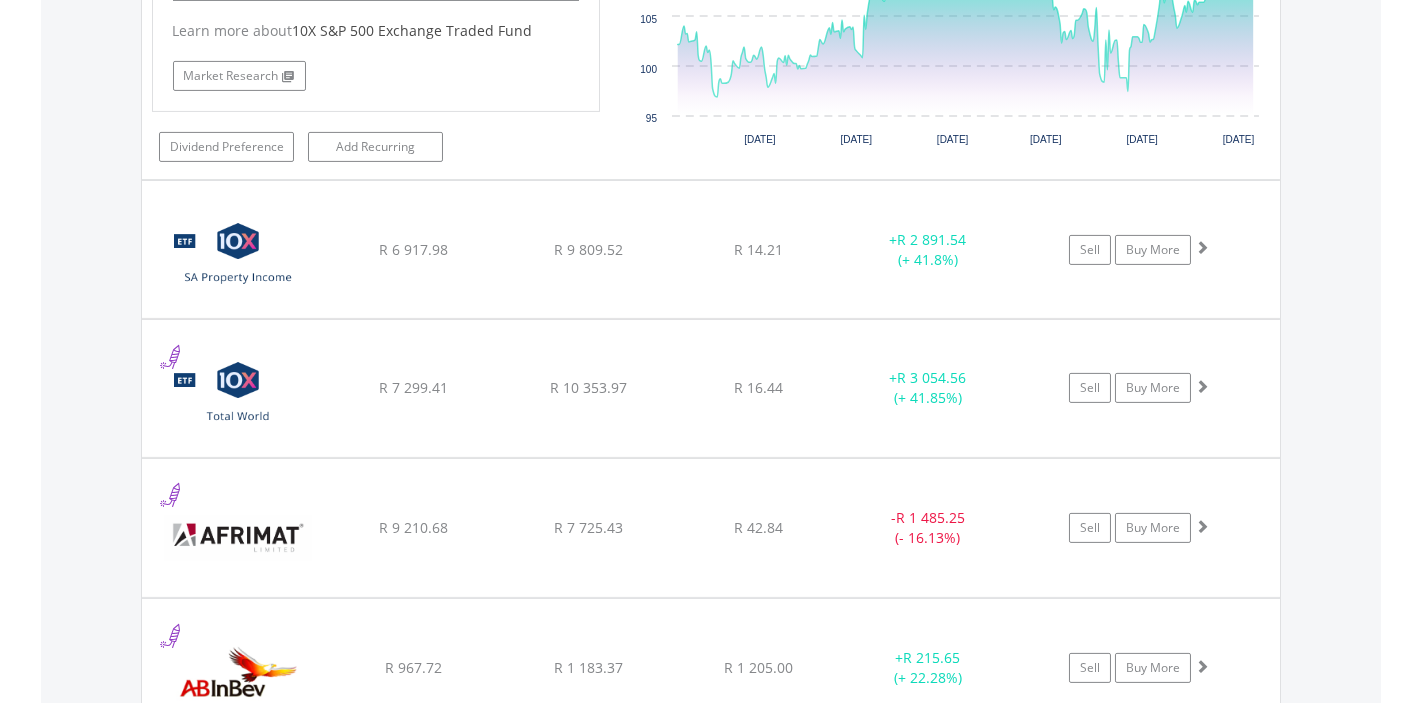 scroll, scrollTop: 2367, scrollLeft: 0, axis: vertical 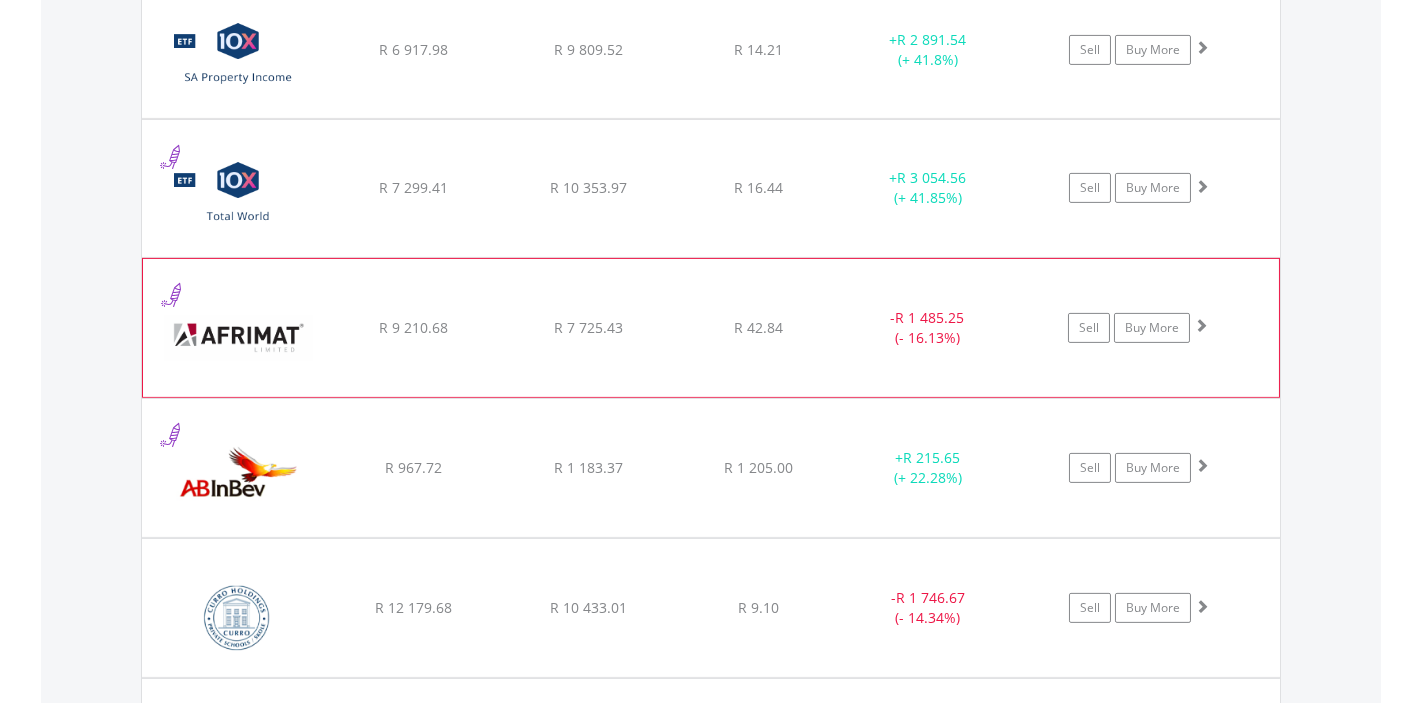 click on "﻿
Afrimat Limited
R 9 210.68
R 7 725.43
R 42.84
-  R 1 485.25 (- 16.13%)
Sell
Buy More" at bounding box center [711, -637] 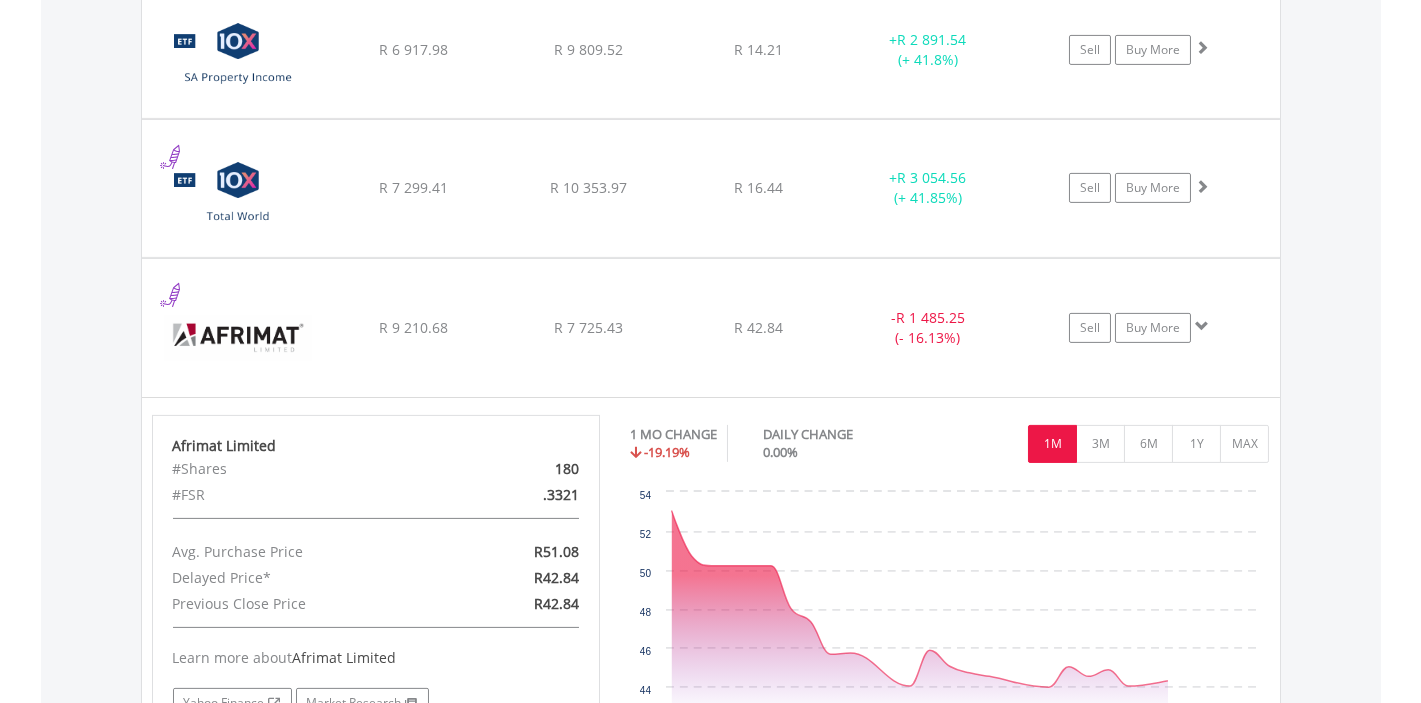 scroll, scrollTop: 2567, scrollLeft: 0, axis: vertical 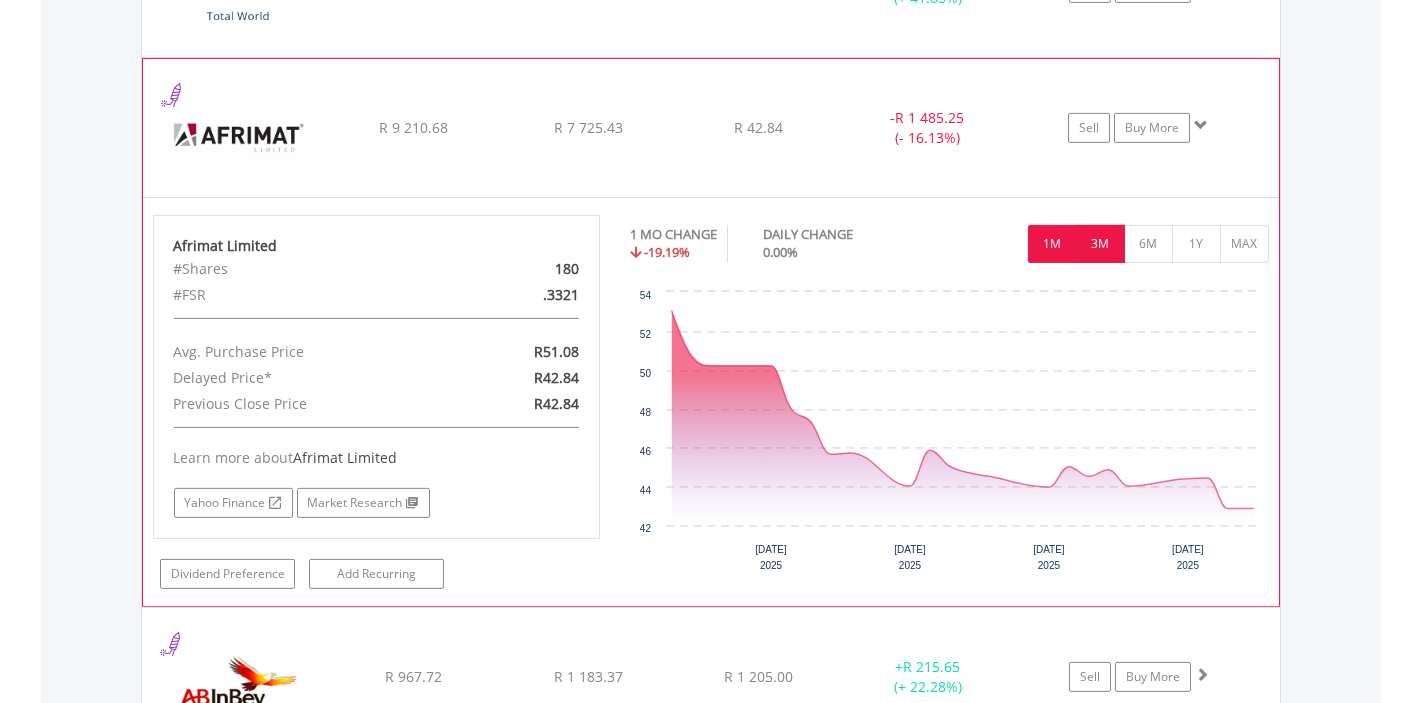 click on "3M" at bounding box center (1100, 244) 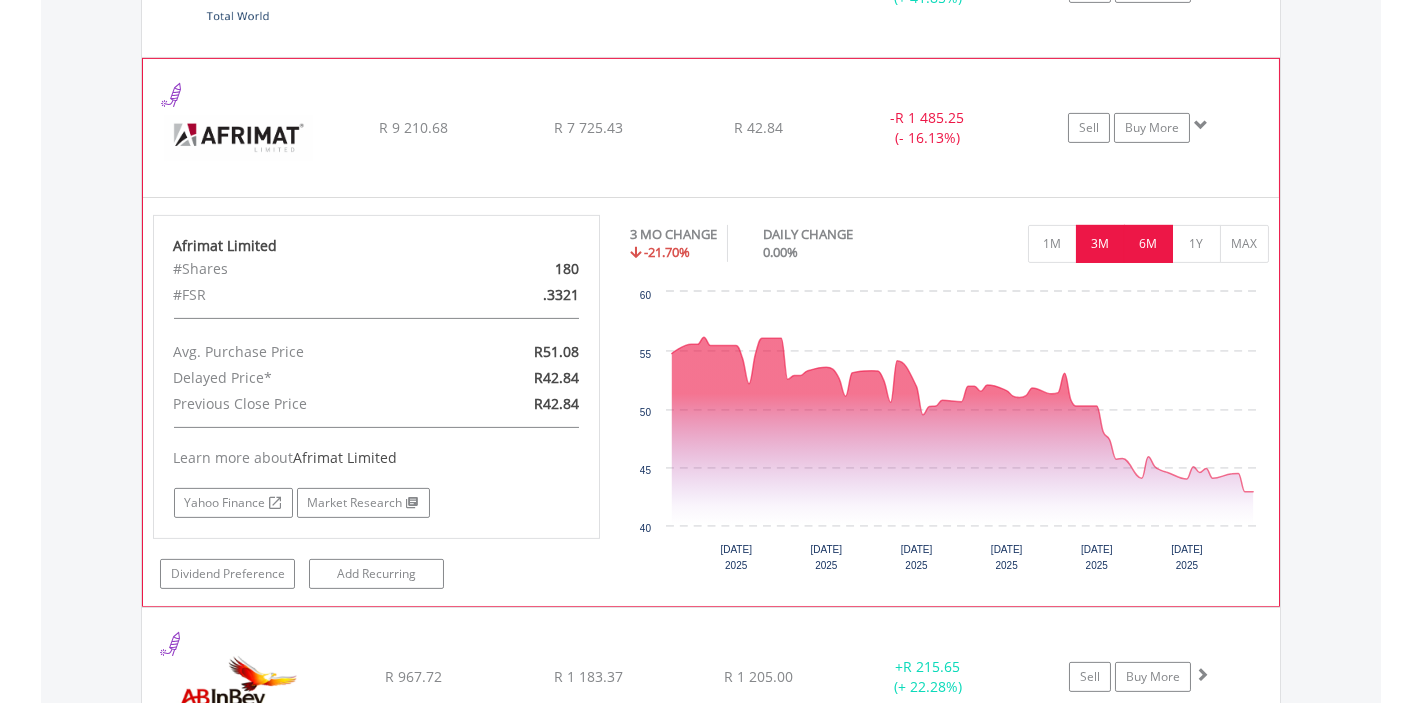 click on "6M" at bounding box center (1148, 244) 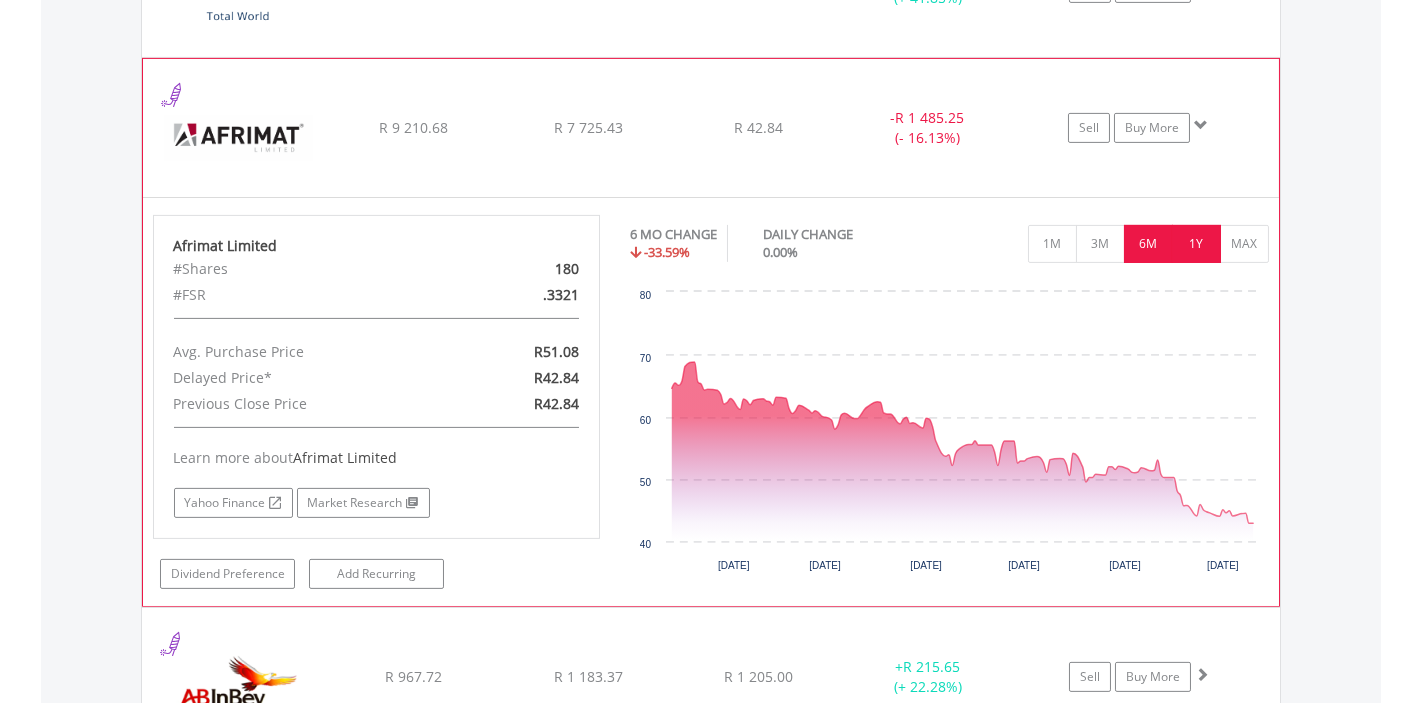 click on "1Y" at bounding box center [1196, 244] 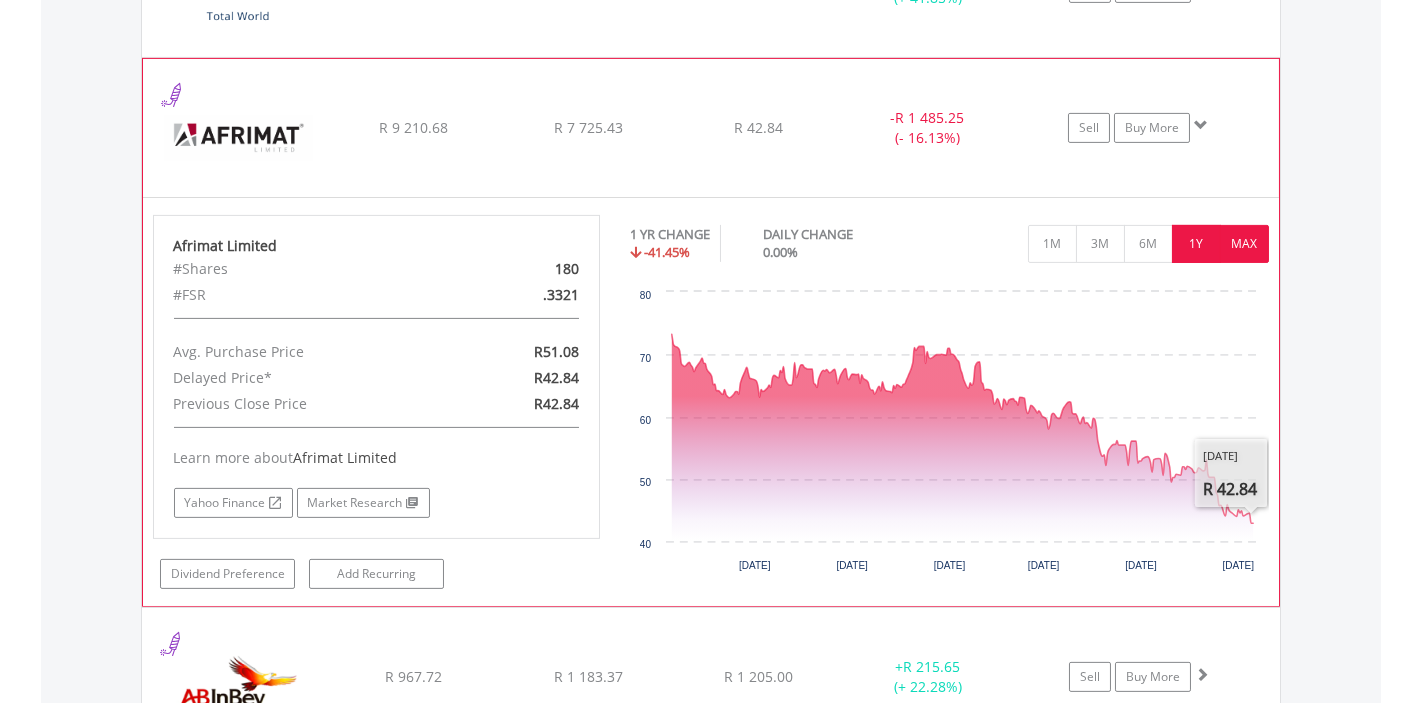 click on "MAX" at bounding box center (1244, 244) 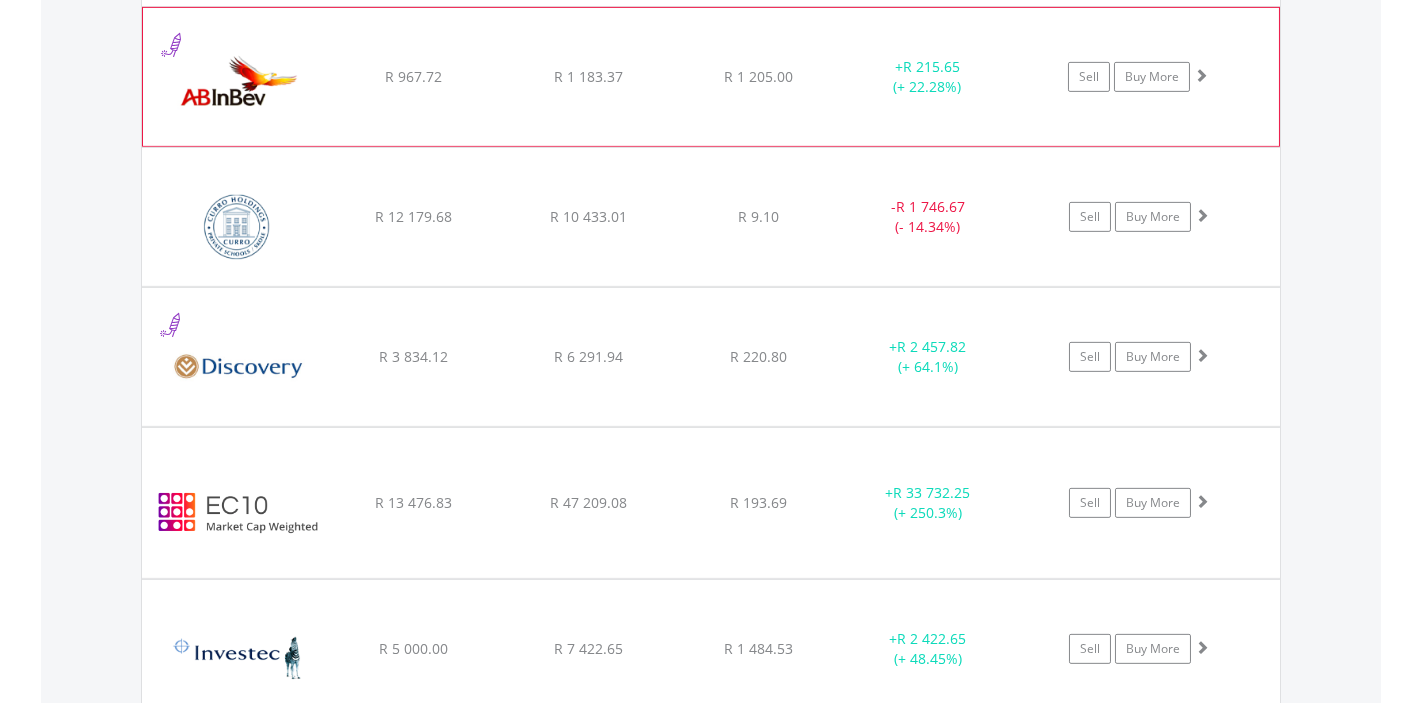 scroll, scrollTop: 3367, scrollLeft: 0, axis: vertical 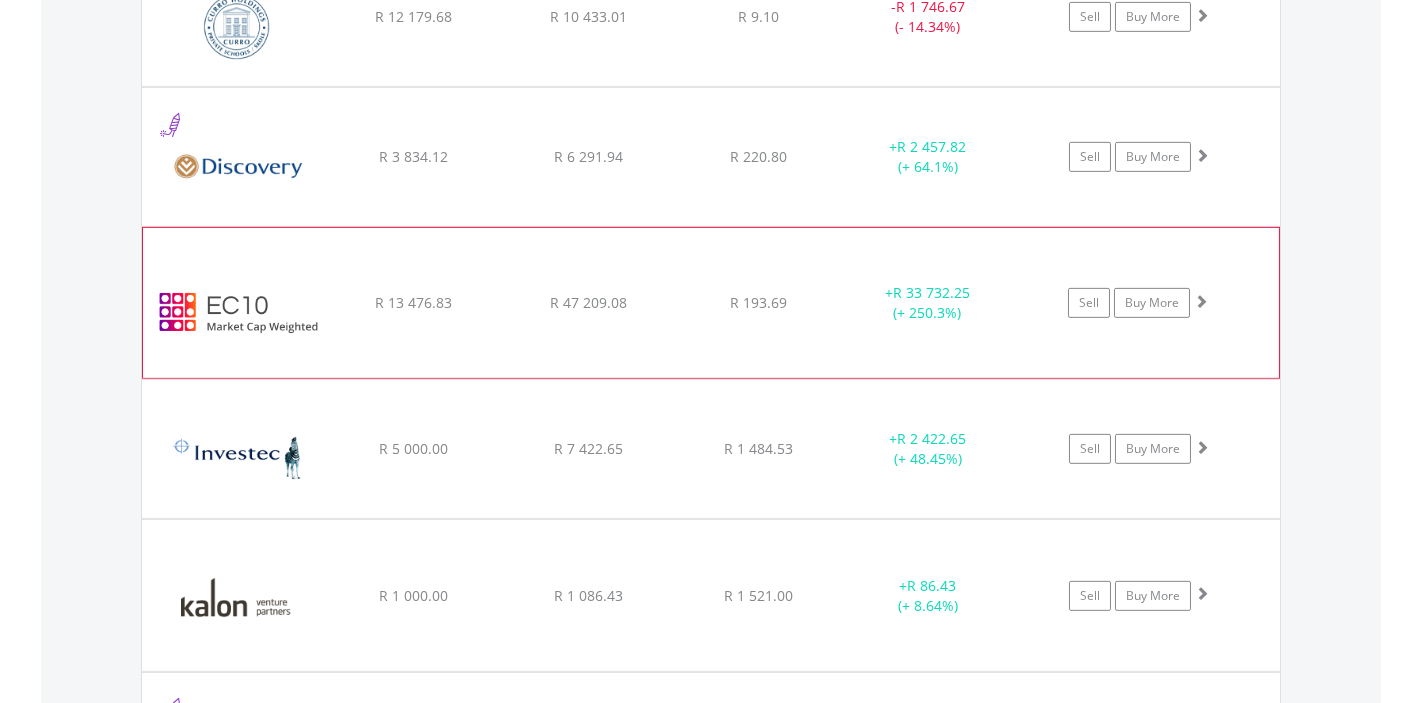 click on "Sell
Buy More" at bounding box center (1149, -1637) 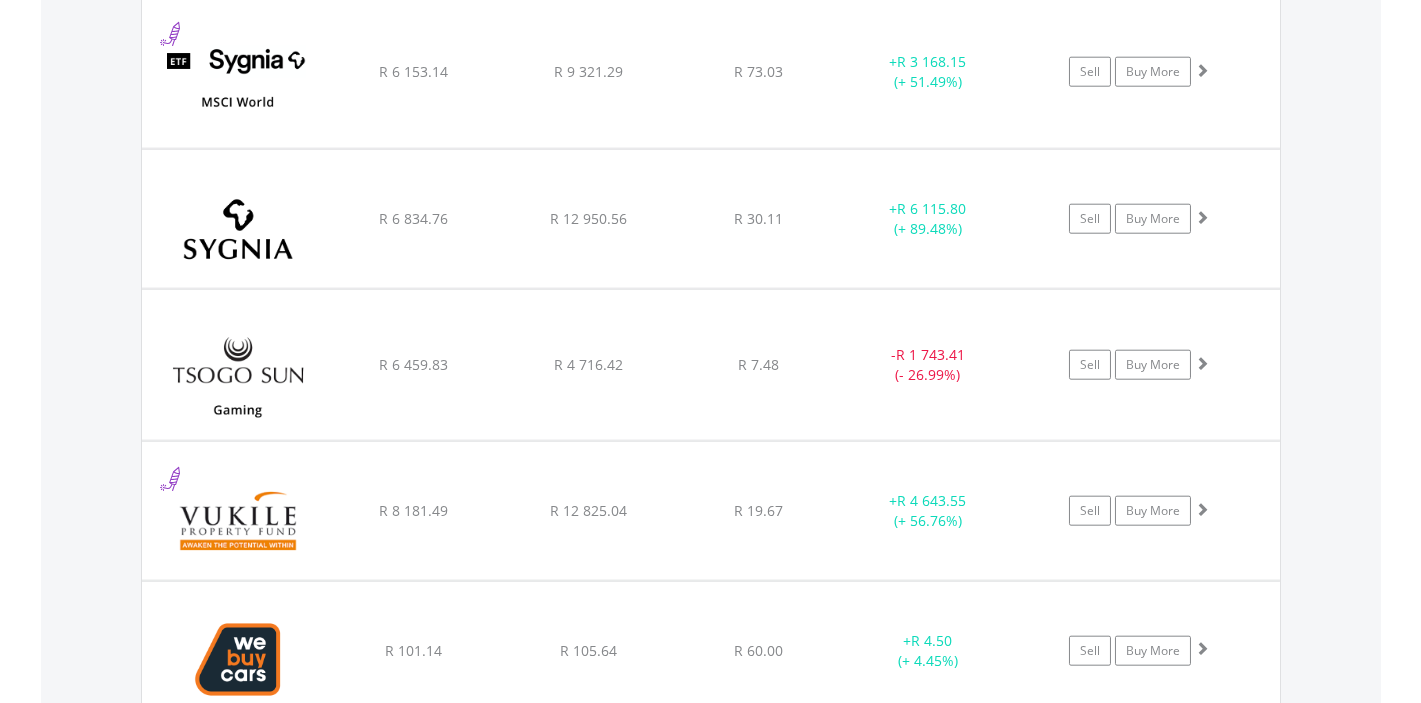scroll, scrollTop: 8457, scrollLeft: 0, axis: vertical 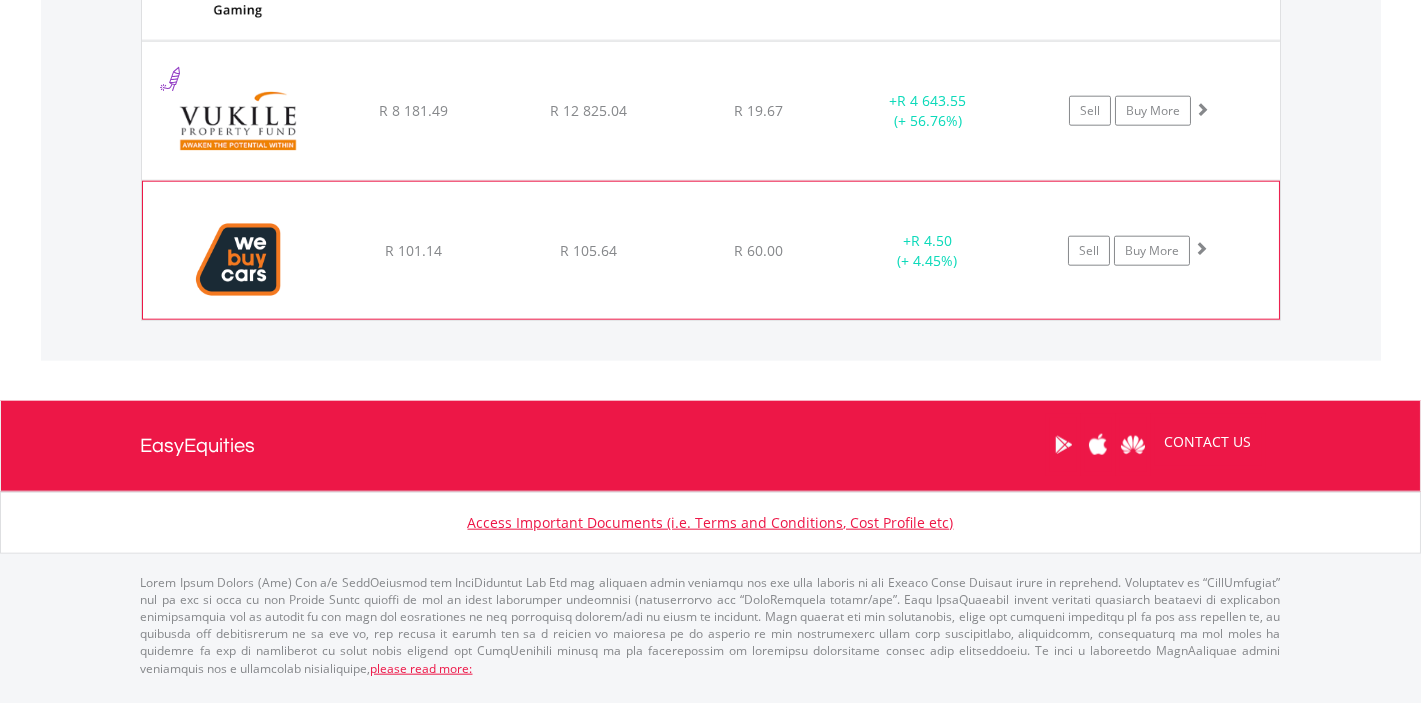 click on "Sell
Buy More" at bounding box center [1149, -6727] 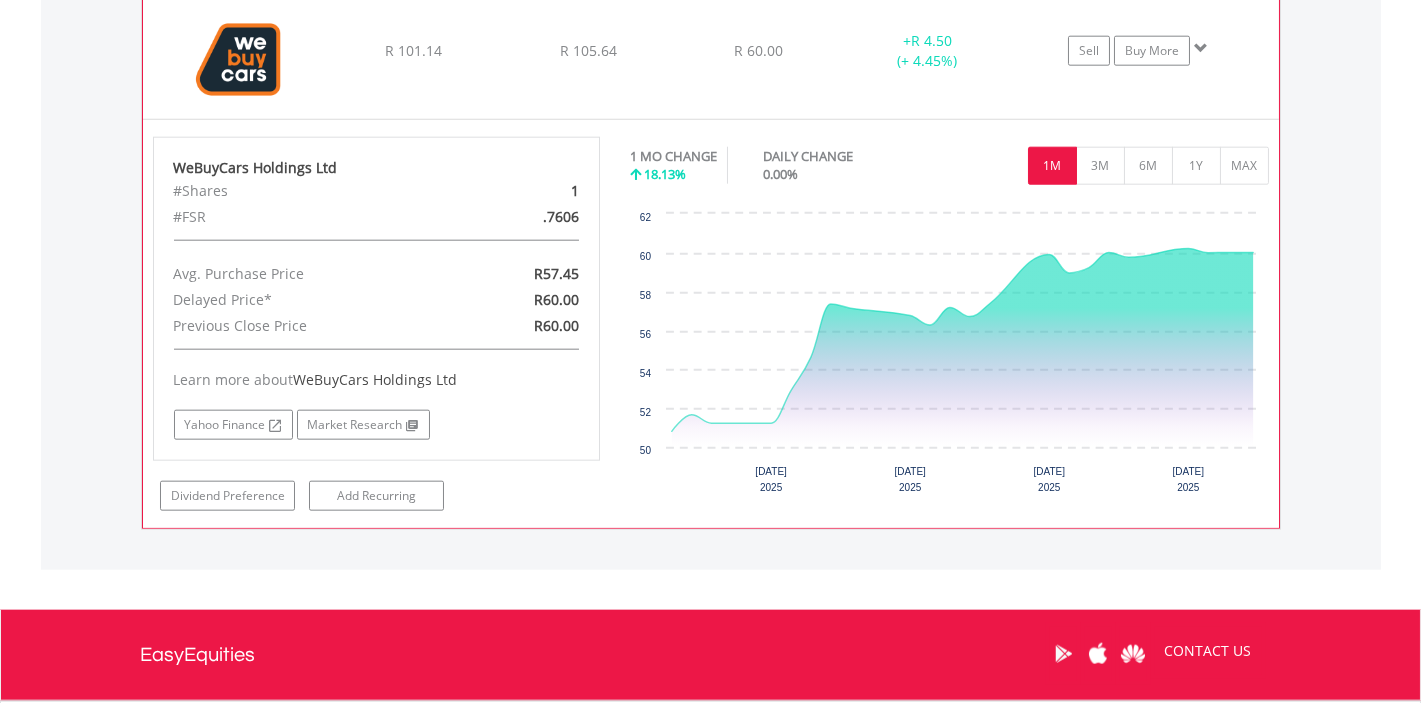 scroll, scrollTop: 8457, scrollLeft: 0, axis: vertical 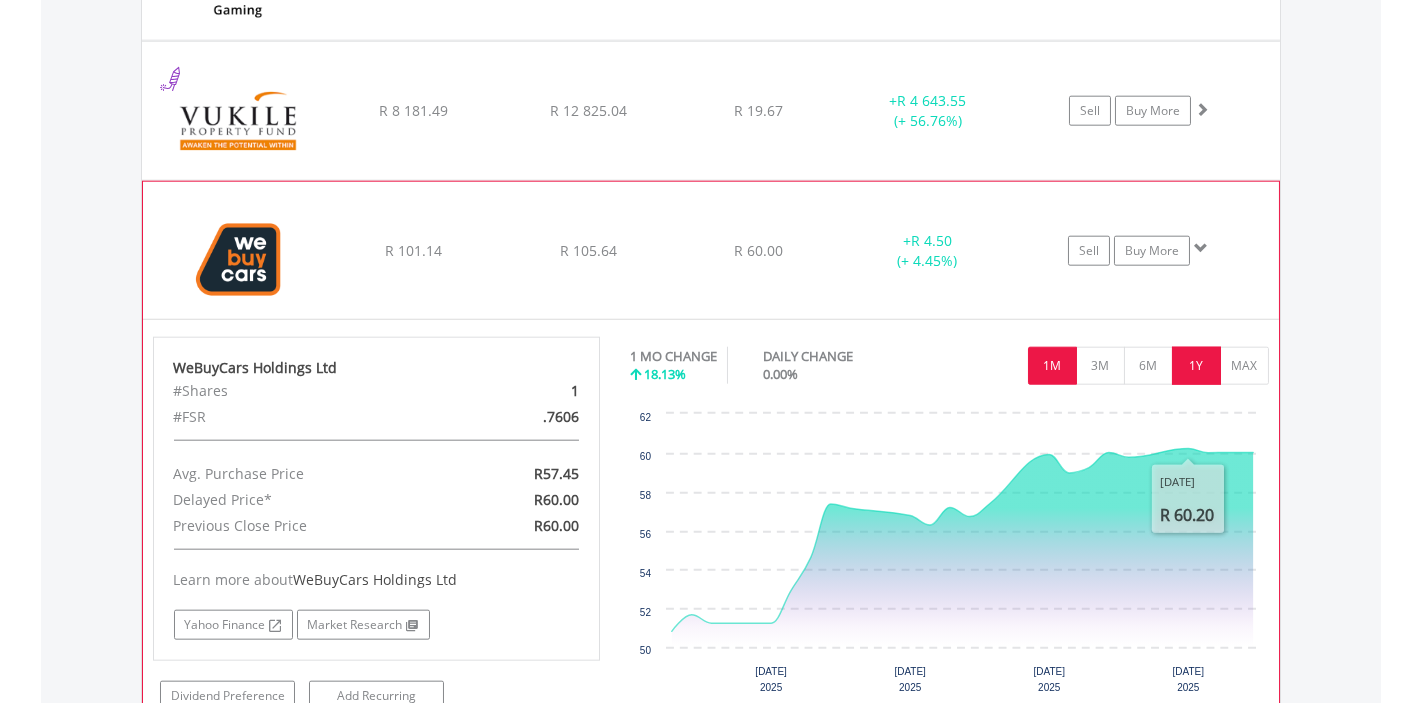 click on "1Y" at bounding box center (1196, 366) 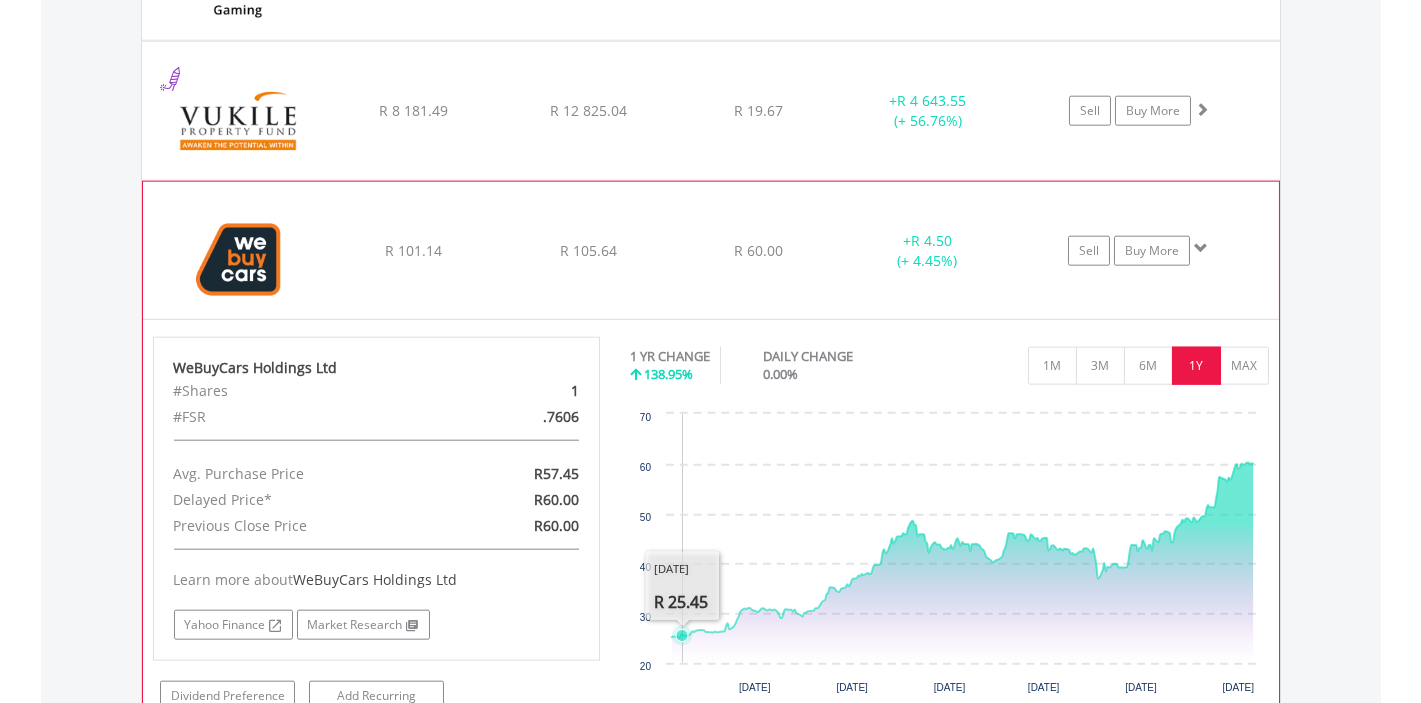 scroll, scrollTop: 8257, scrollLeft: 0, axis: vertical 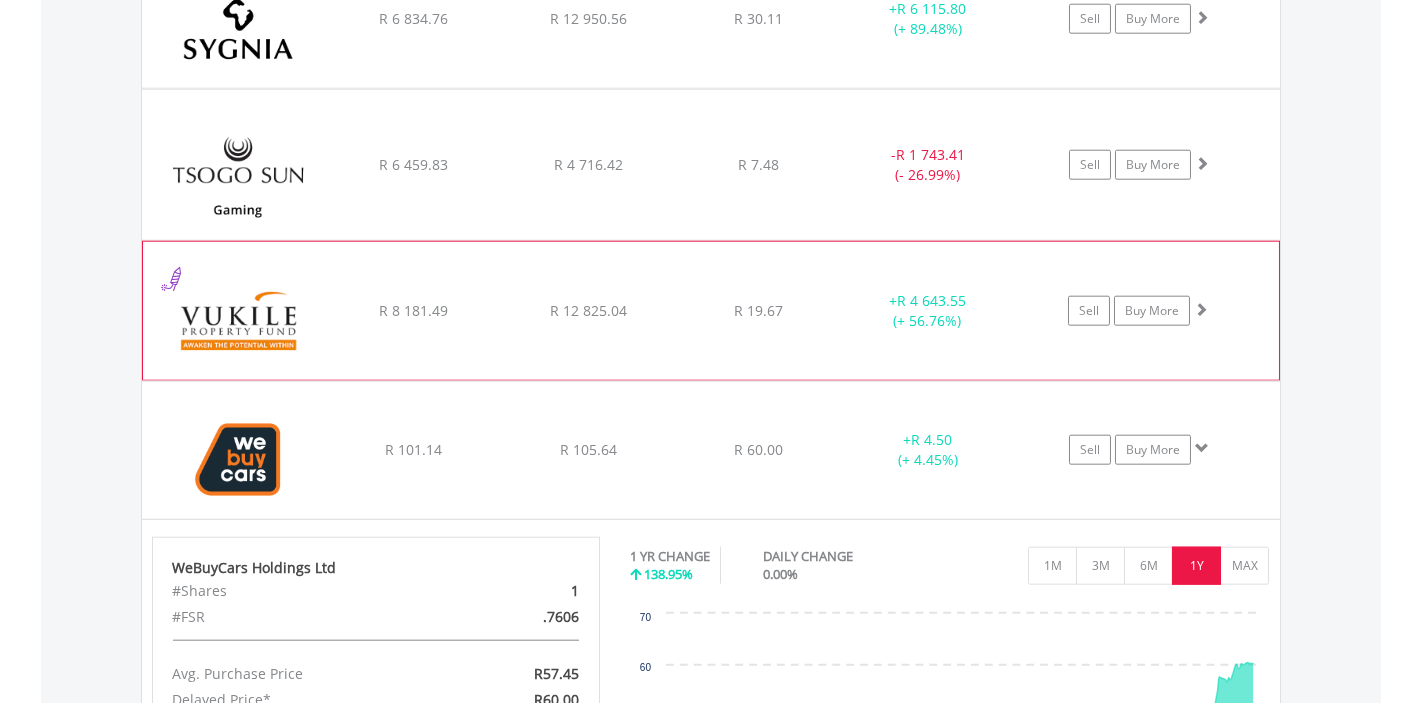 click on "Sell
Buy More" at bounding box center [1149, -6527] 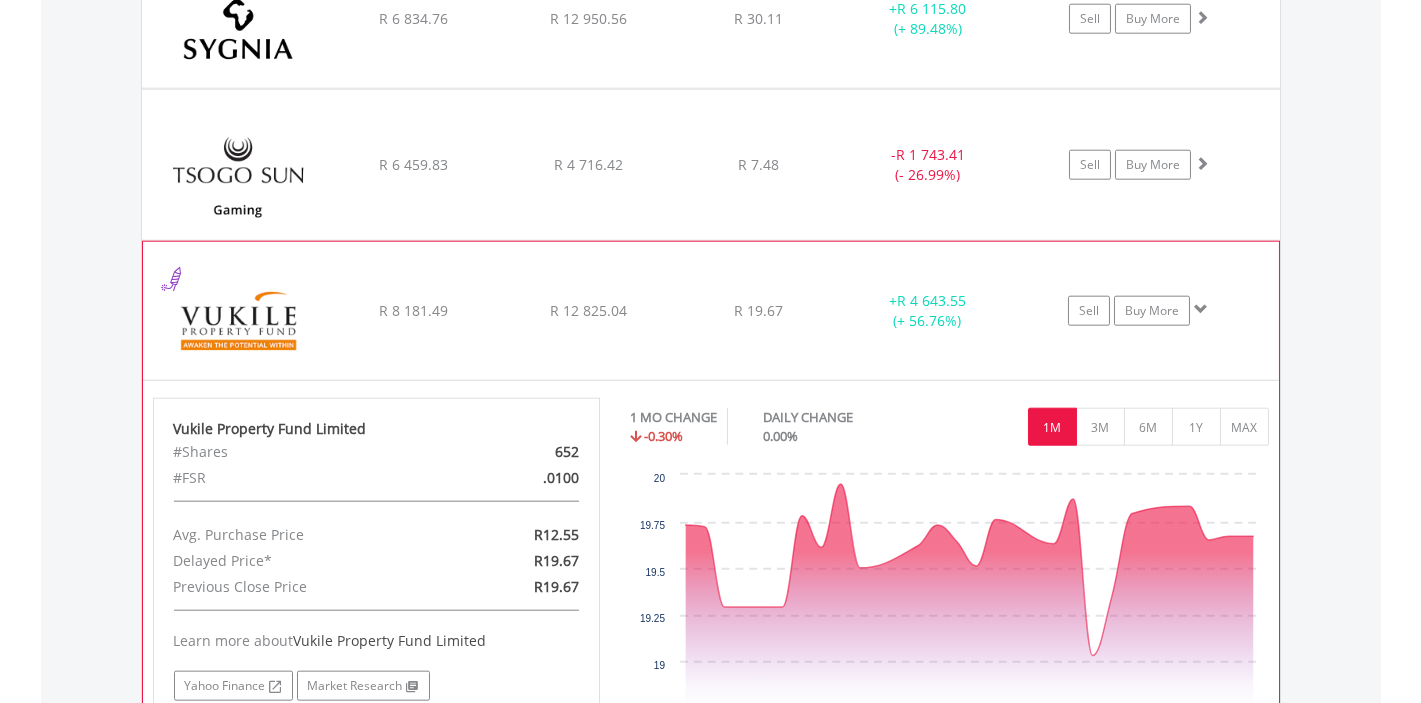 scroll, scrollTop: 8457, scrollLeft: 0, axis: vertical 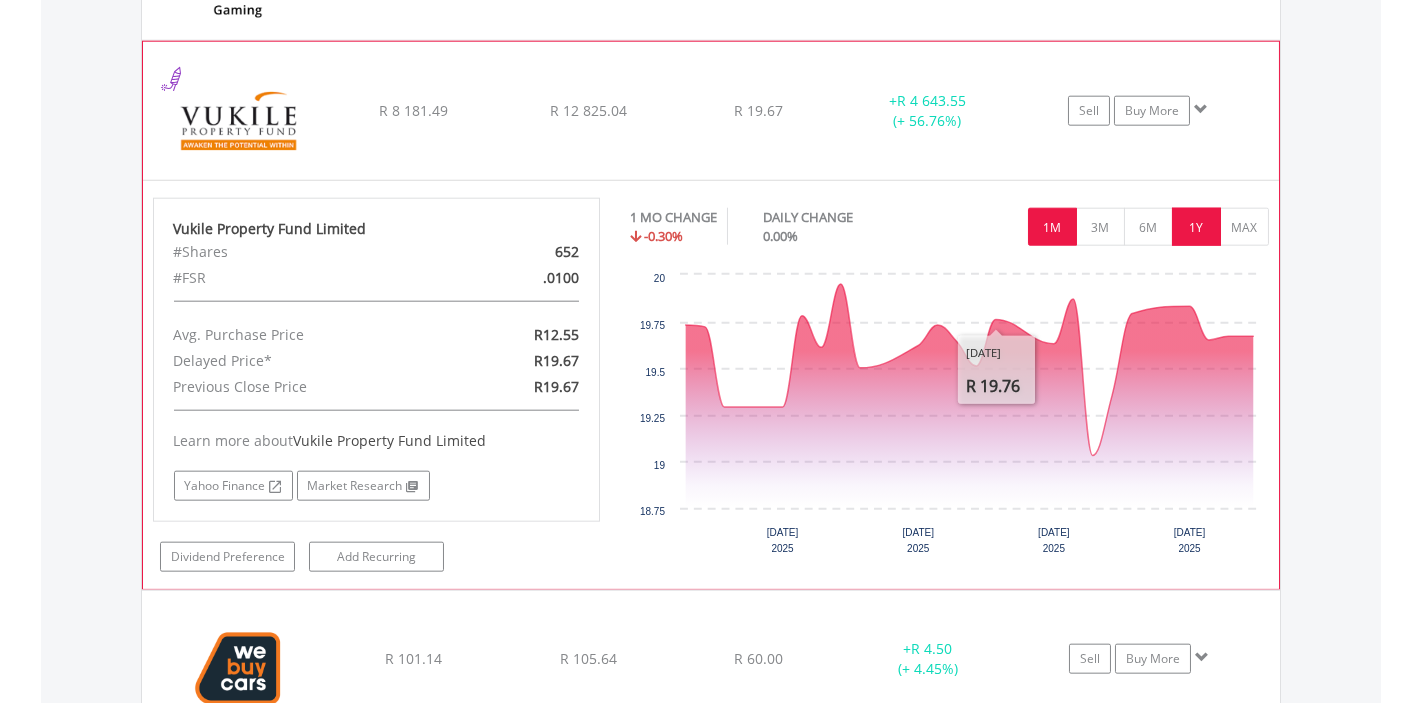 click on "1Y" at bounding box center (1196, 227) 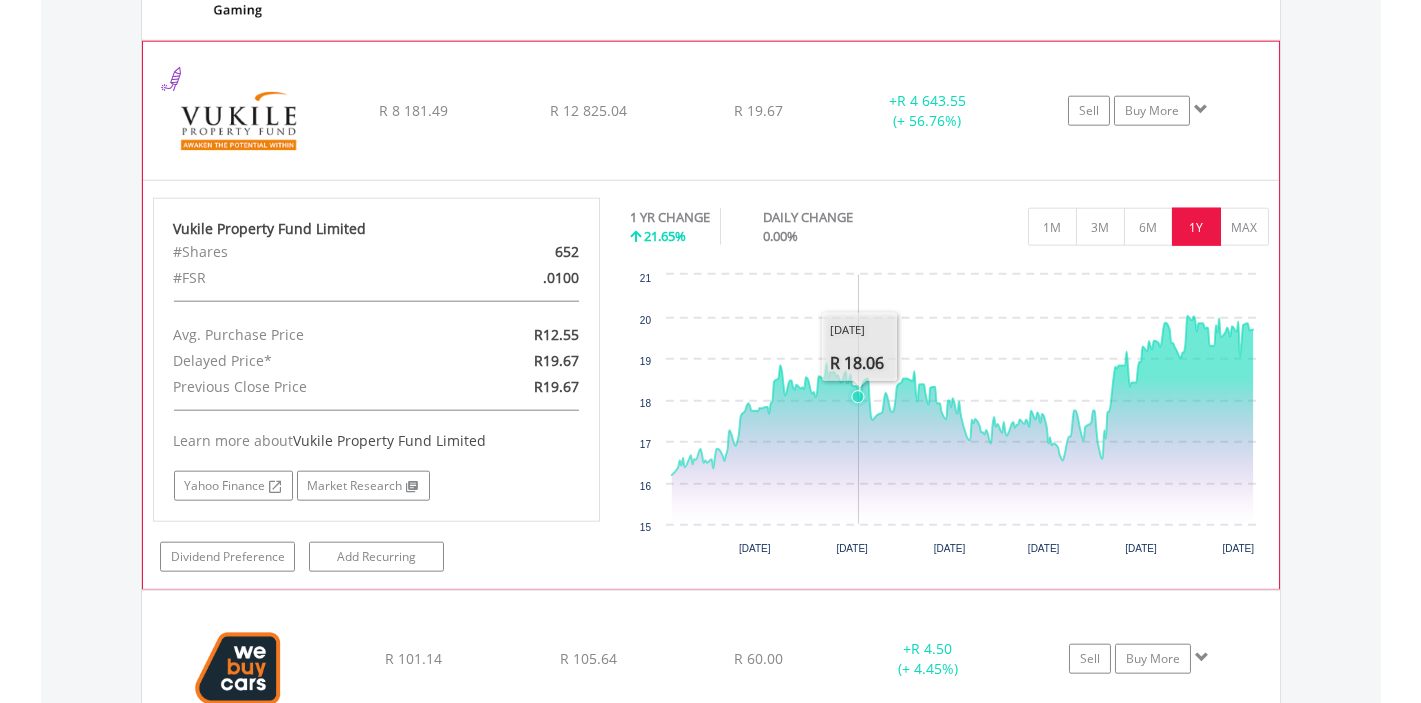 scroll, scrollTop: 8057, scrollLeft: 0, axis: vertical 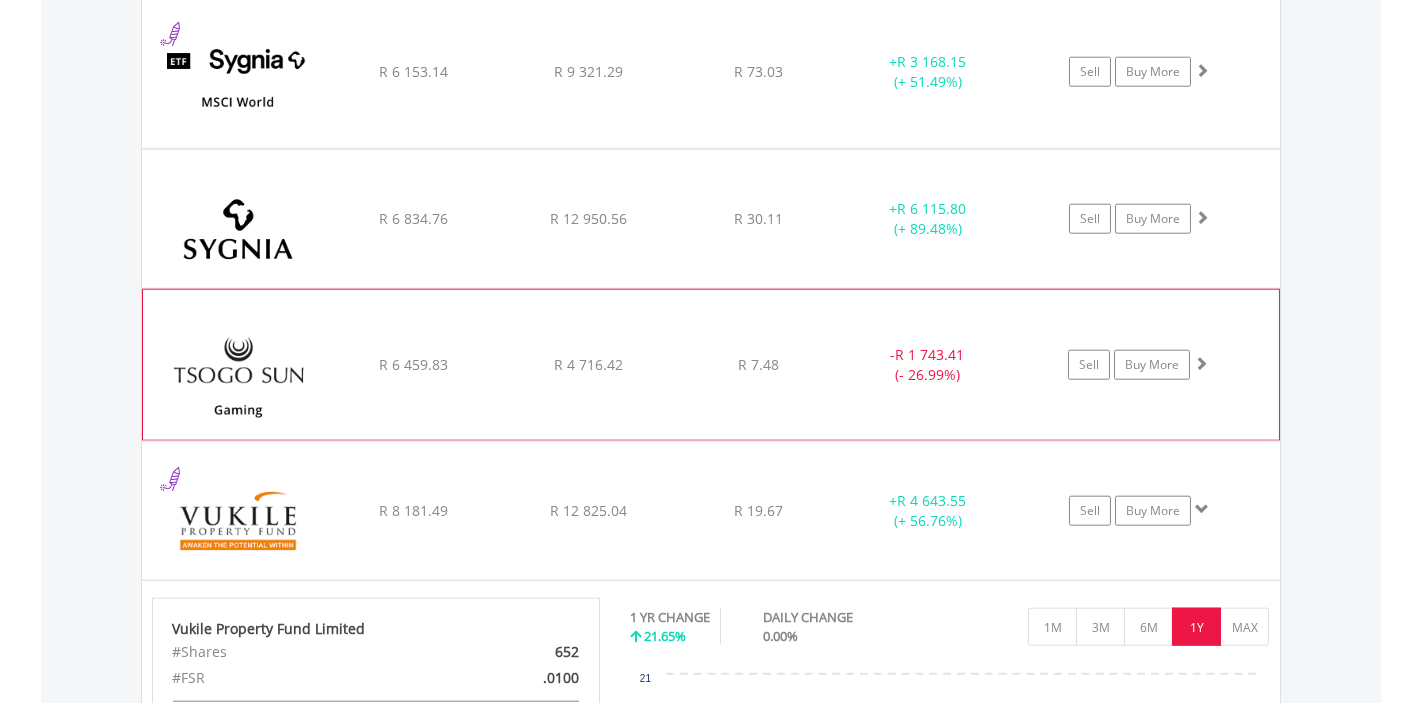 click on "﻿
Tsogo Sun Gaming Limited
R 6 459.83
R 4 716.42
R 7.48
-  R 1 743.41 (- 26.99%)
Sell
Buy More" at bounding box center [711, -6327] 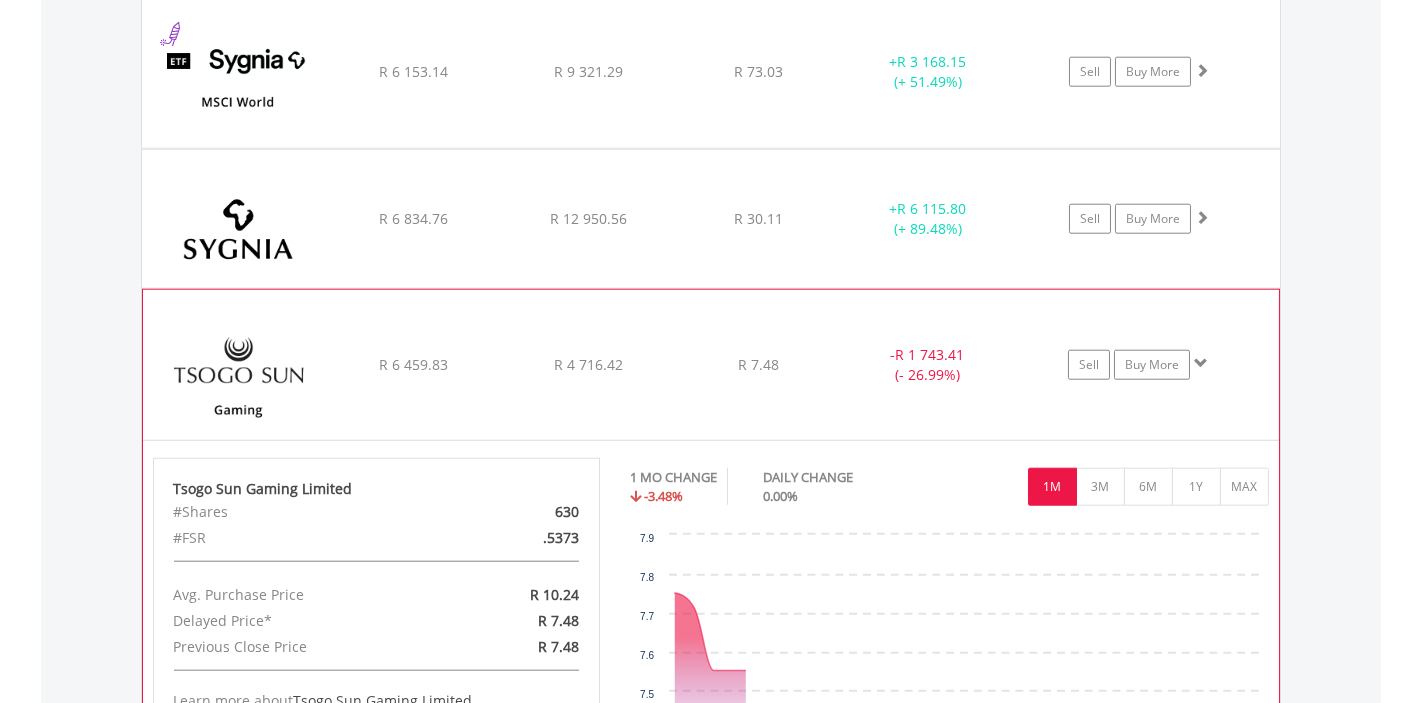 scroll, scrollTop: 8257, scrollLeft: 0, axis: vertical 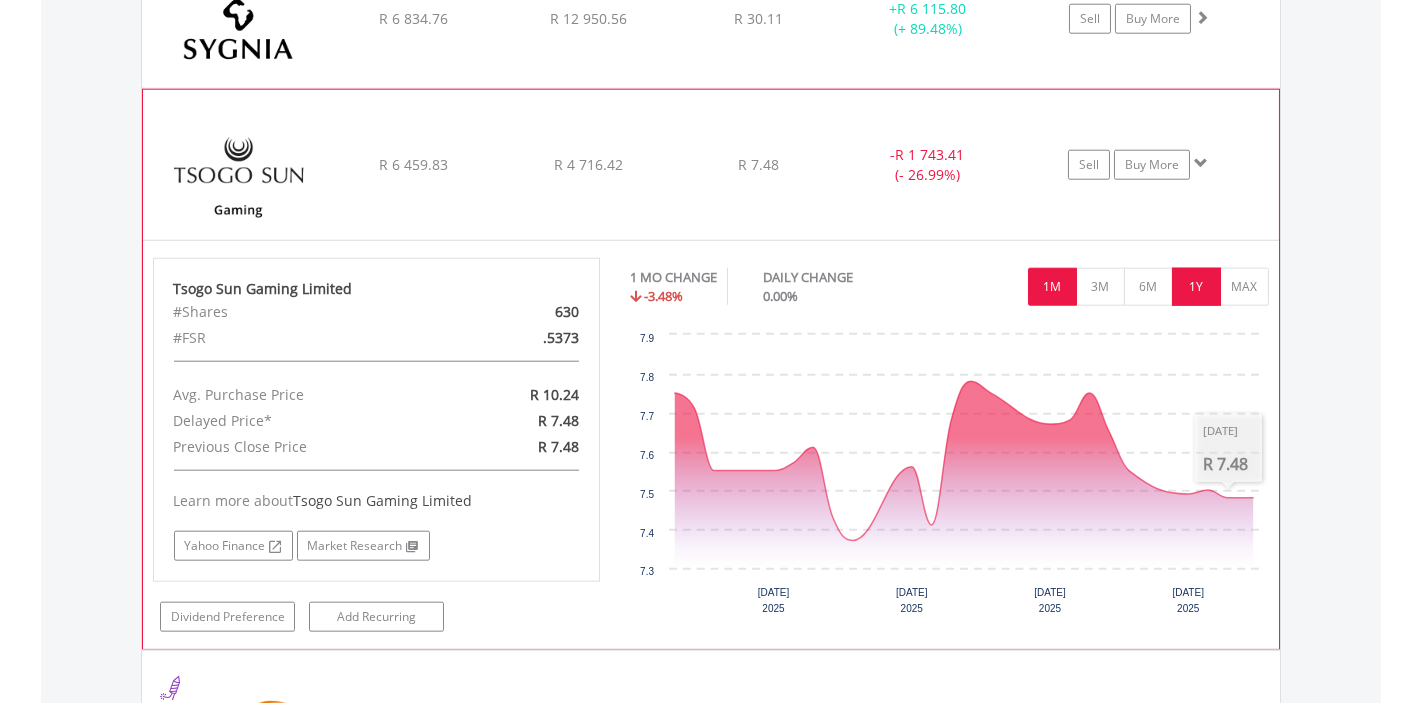 click on "1Y" at bounding box center [1196, 287] 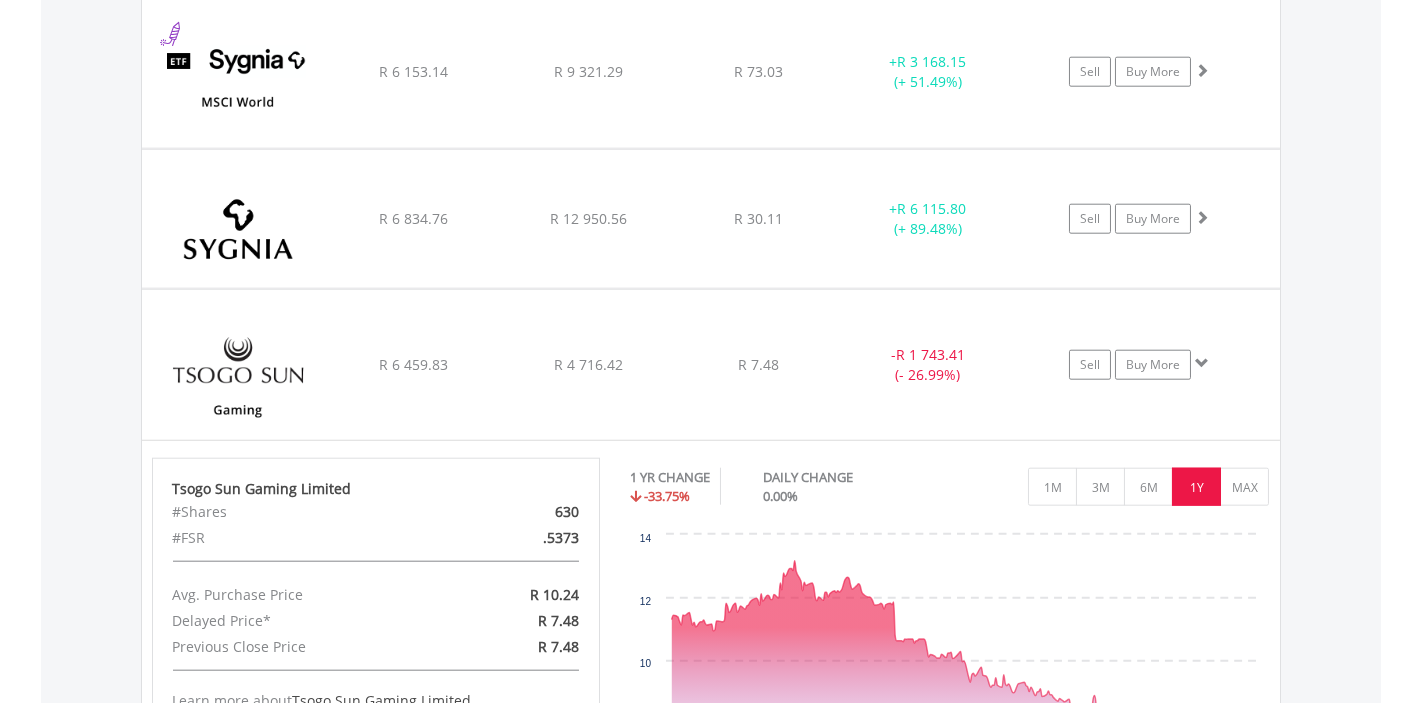 scroll, scrollTop: 7857, scrollLeft: 0, axis: vertical 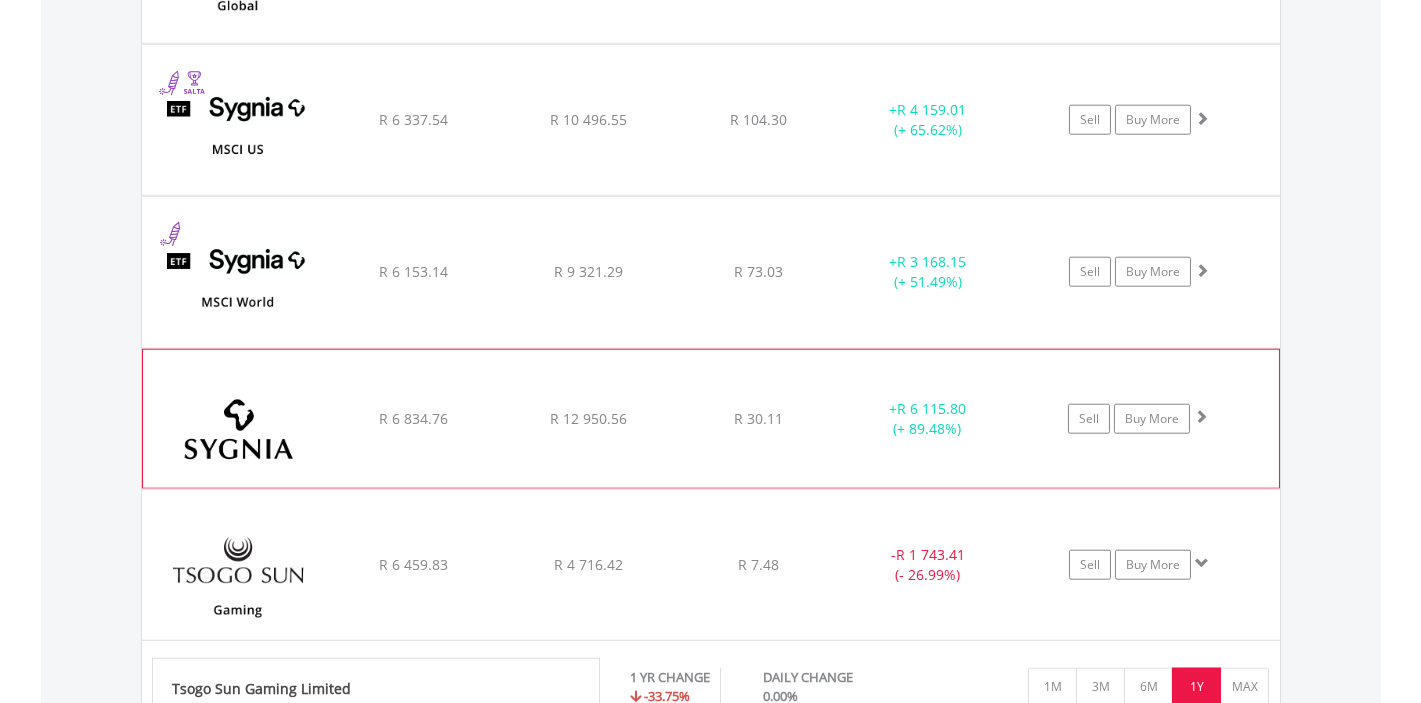 click on "Sell
Buy More" at bounding box center (1149, -6127) 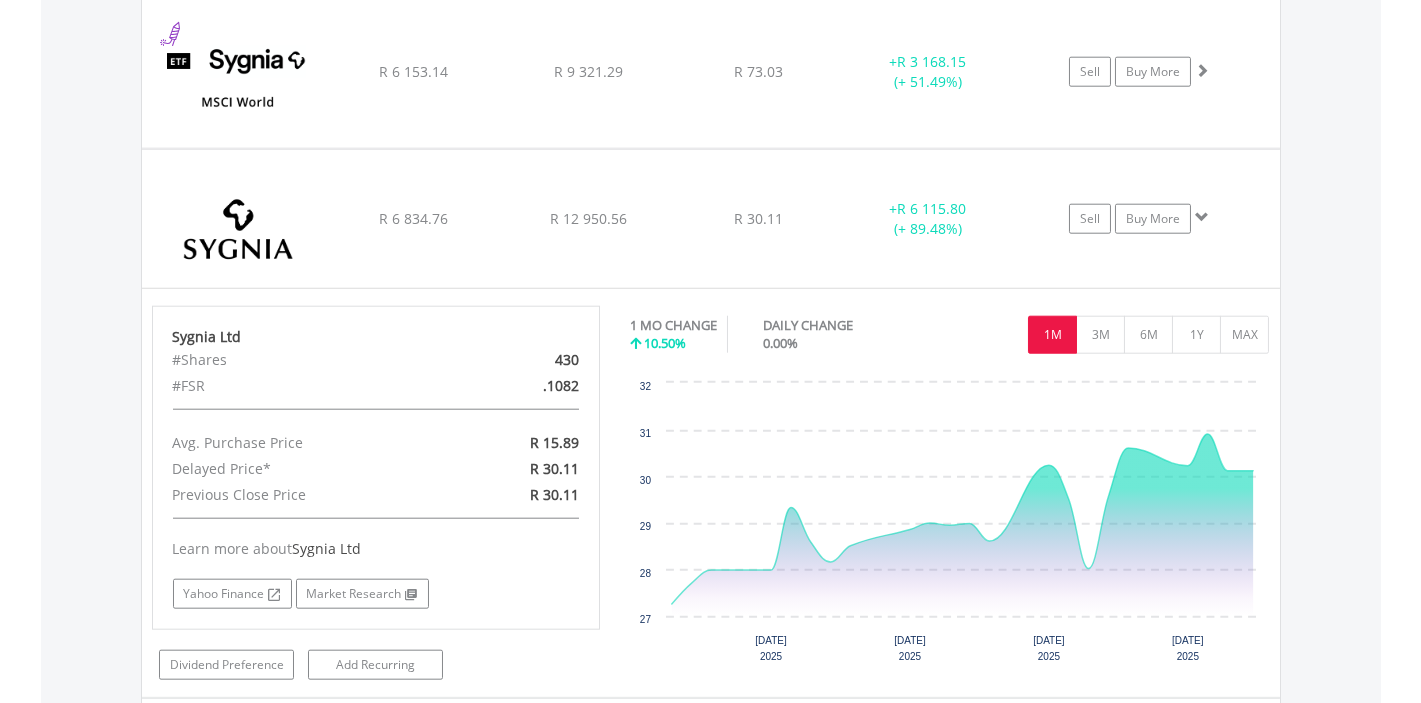scroll, scrollTop: 7857, scrollLeft: 0, axis: vertical 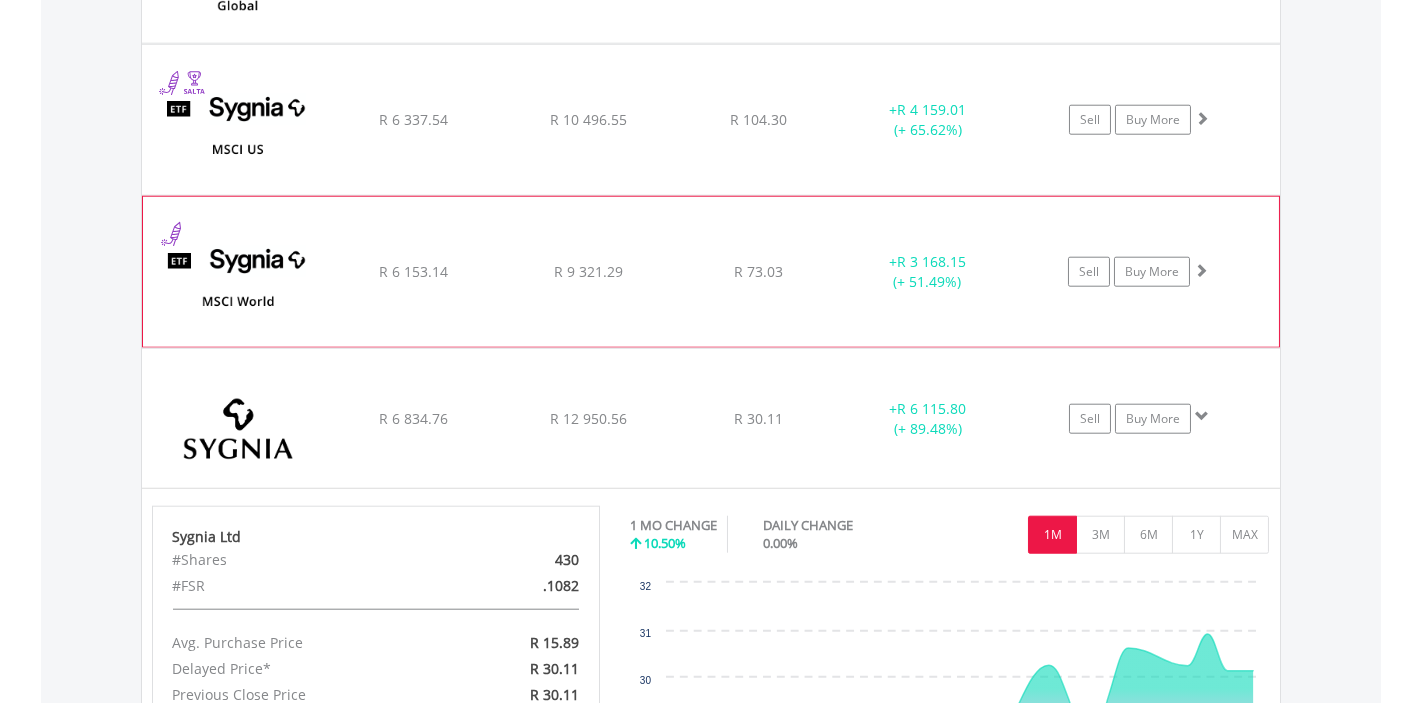 click on "Sell
Buy More" at bounding box center [1149, -6127] 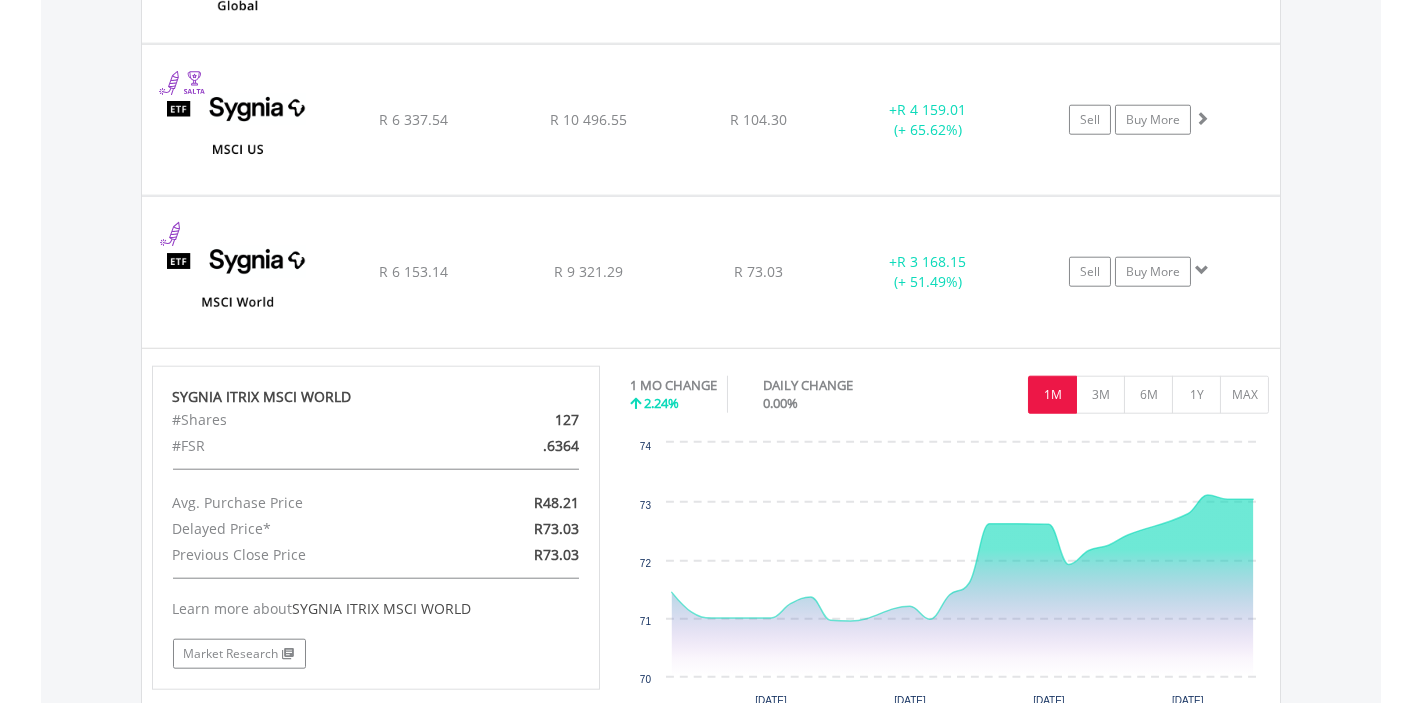 scroll, scrollTop: 8057, scrollLeft: 0, axis: vertical 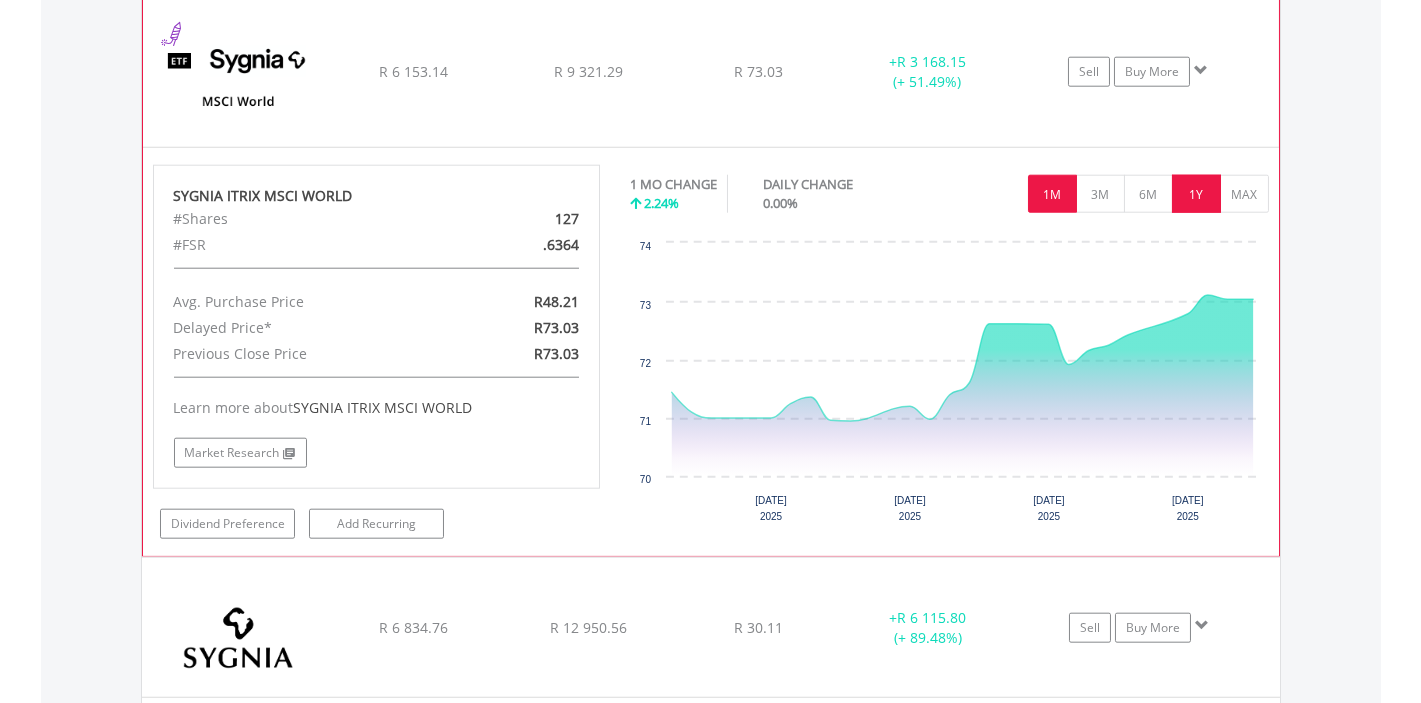click on "1Y" at bounding box center [1196, 194] 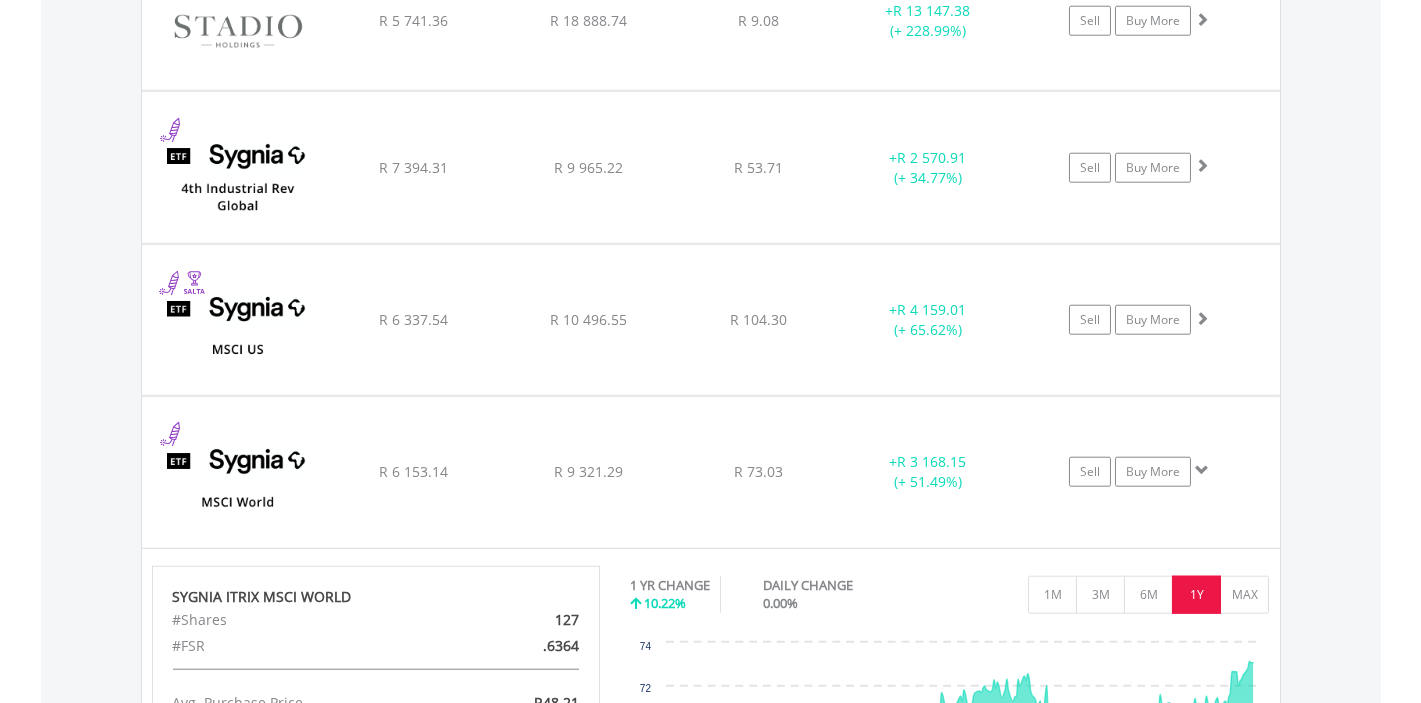 scroll, scrollTop: 7457, scrollLeft: 0, axis: vertical 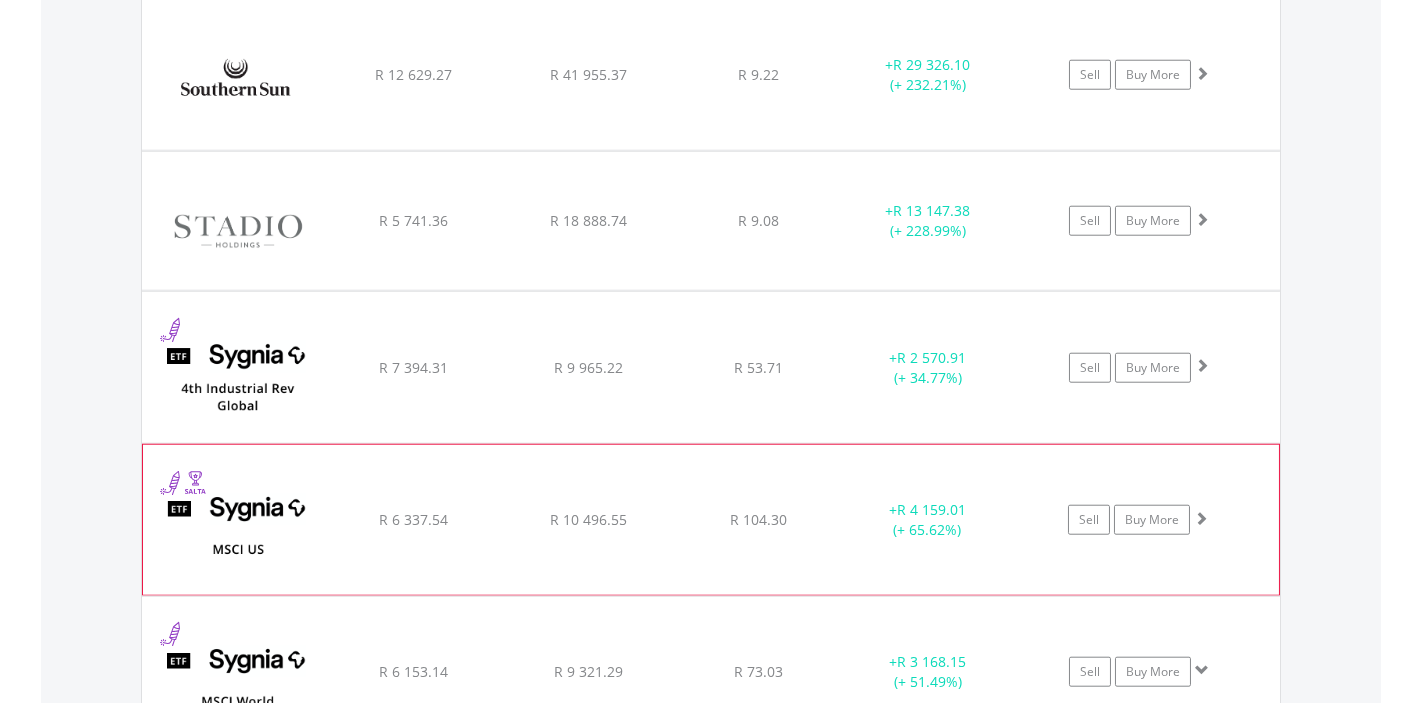 click on "﻿
SYGNIA ITRIX MSCI US
R 6 337.54
R 10 496.55
R 104.30
+  R 4 159.01 (+ 65.62%)
Sell
Buy More" at bounding box center [711, -5727] 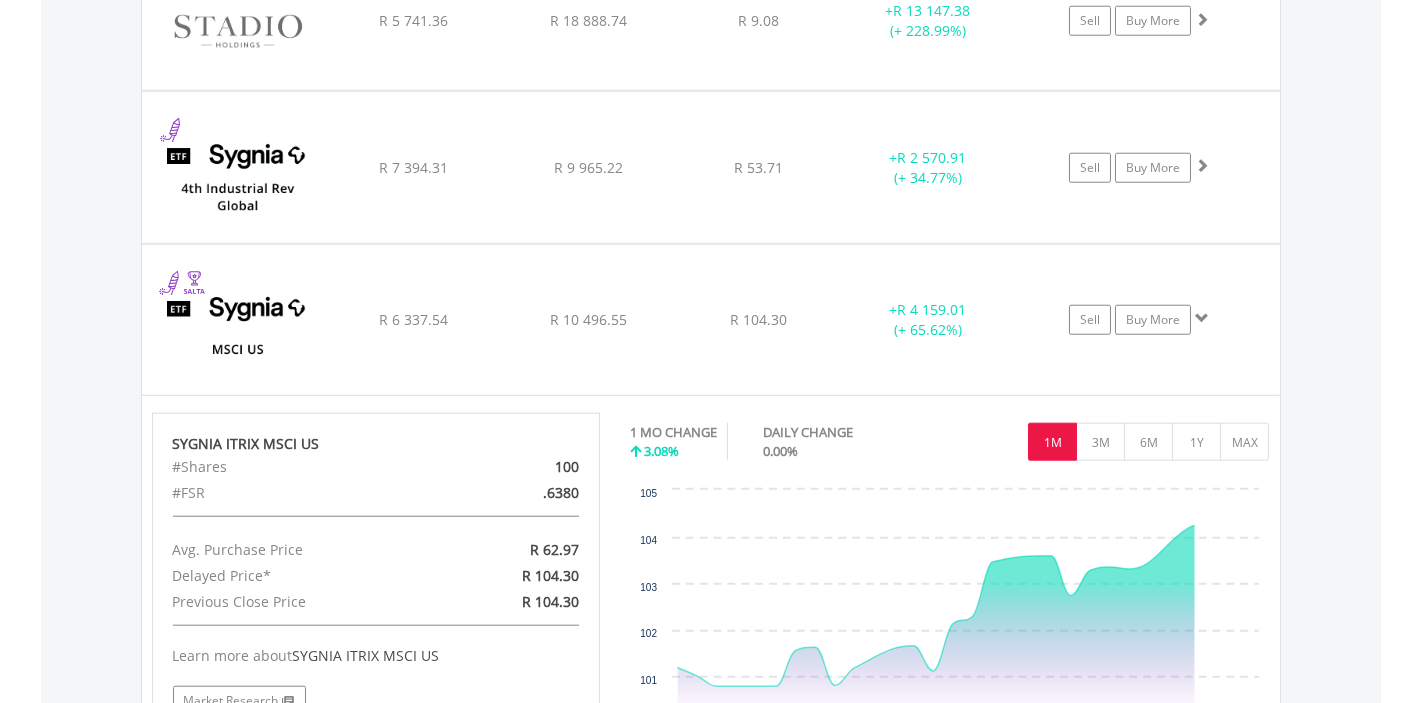 scroll, scrollTop: 7857, scrollLeft: 0, axis: vertical 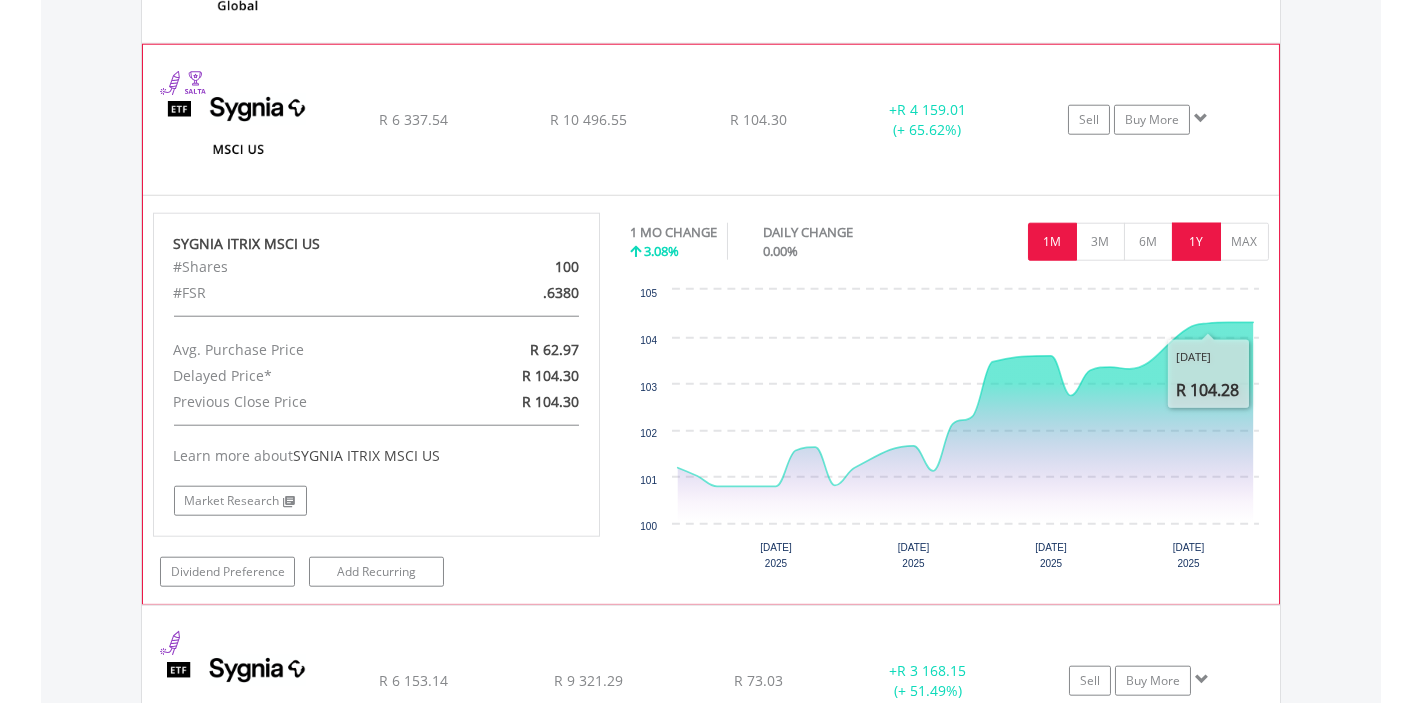 click on "1Y" at bounding box center (1196, 242) 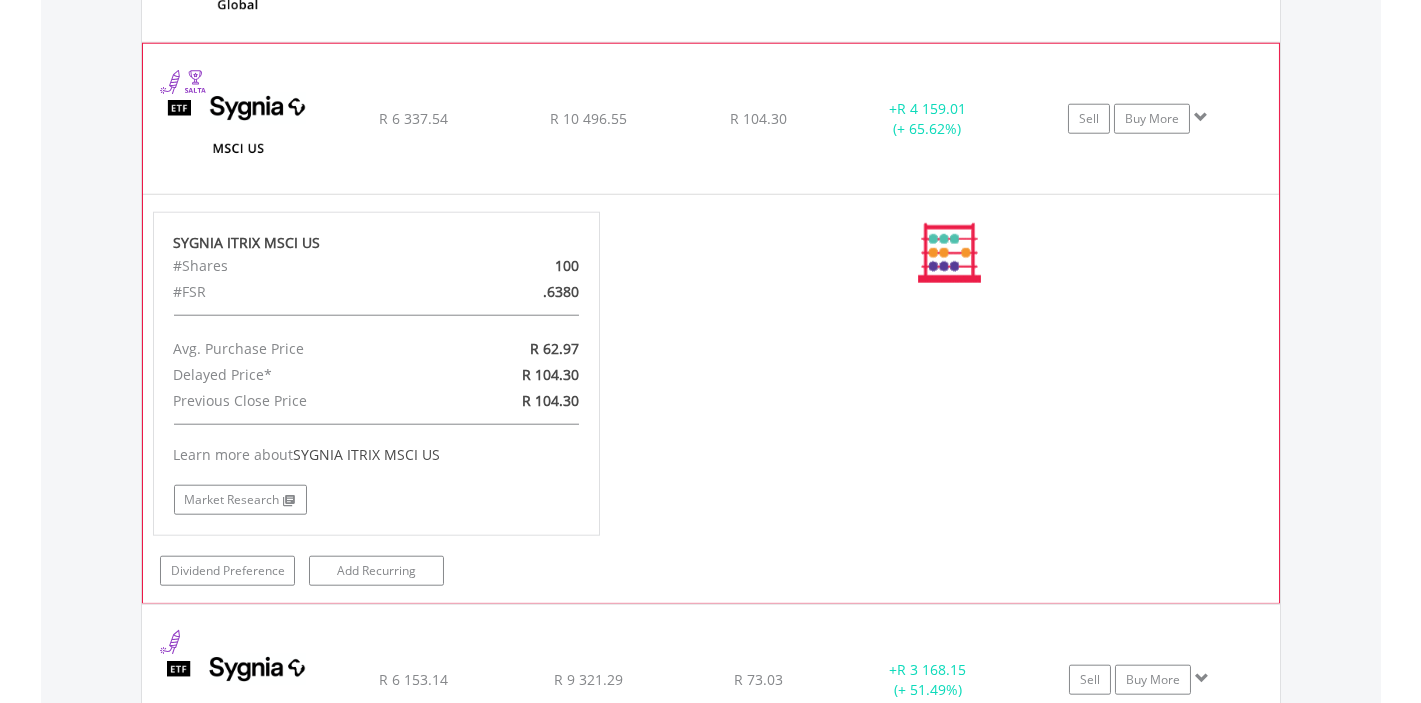scroll, scrollTop: 7857, scrollLeft: 0, axis: vertical 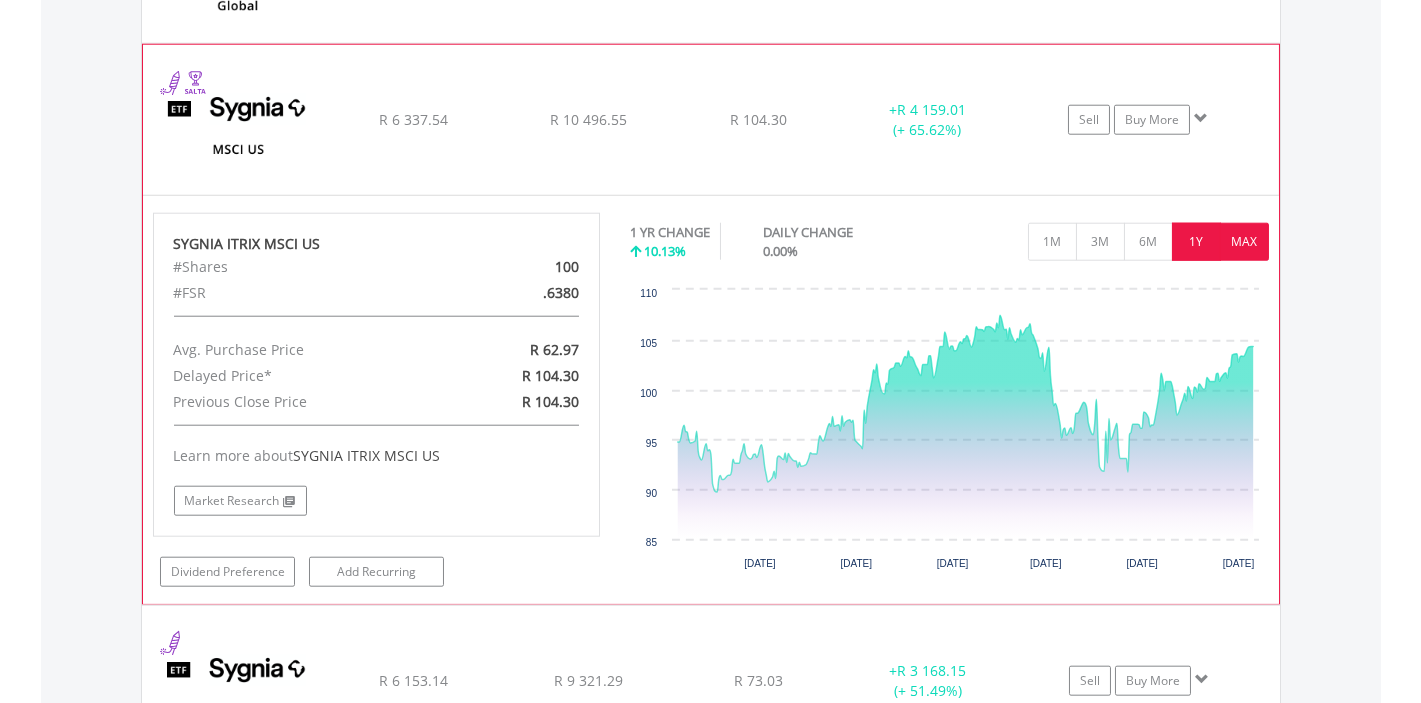 click on "MAX" at bounding box center [1244, 242] 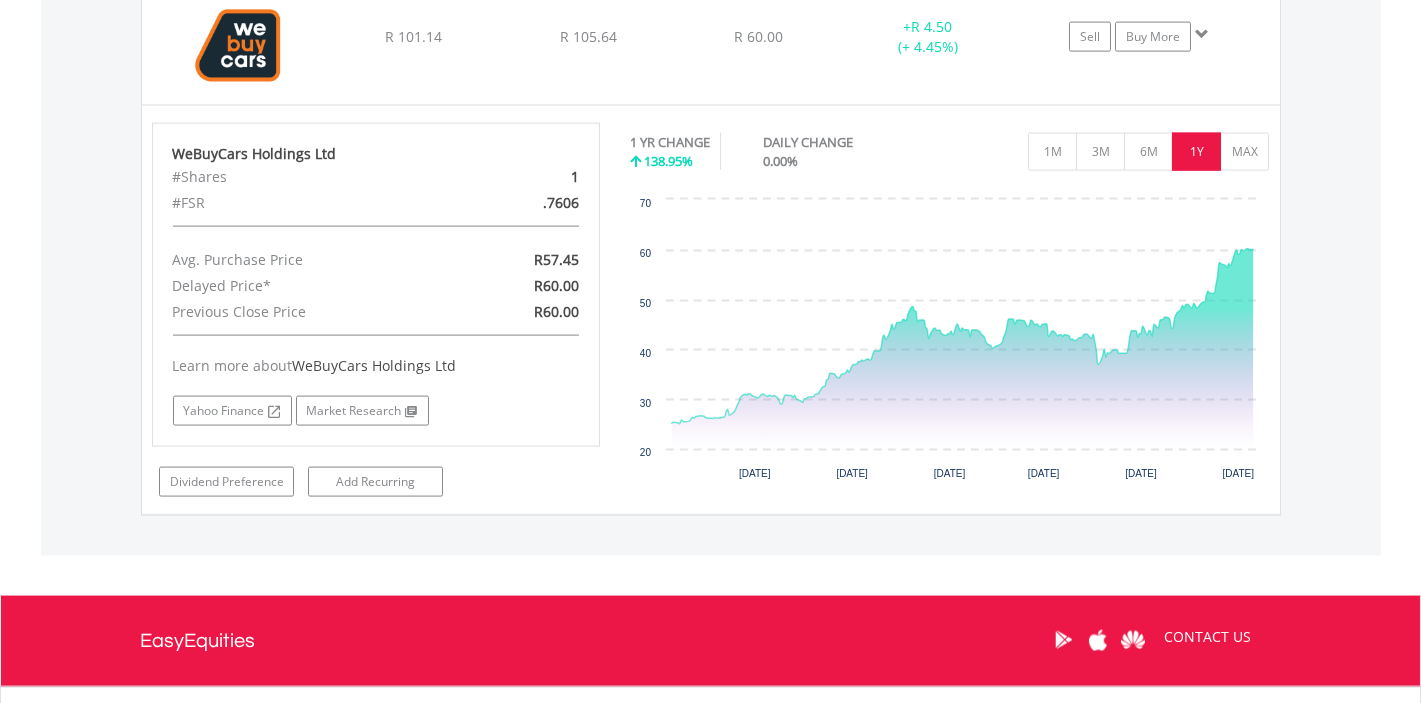 scroll, scrollTop: 10516, scrollLeft: 0, axis: vertical 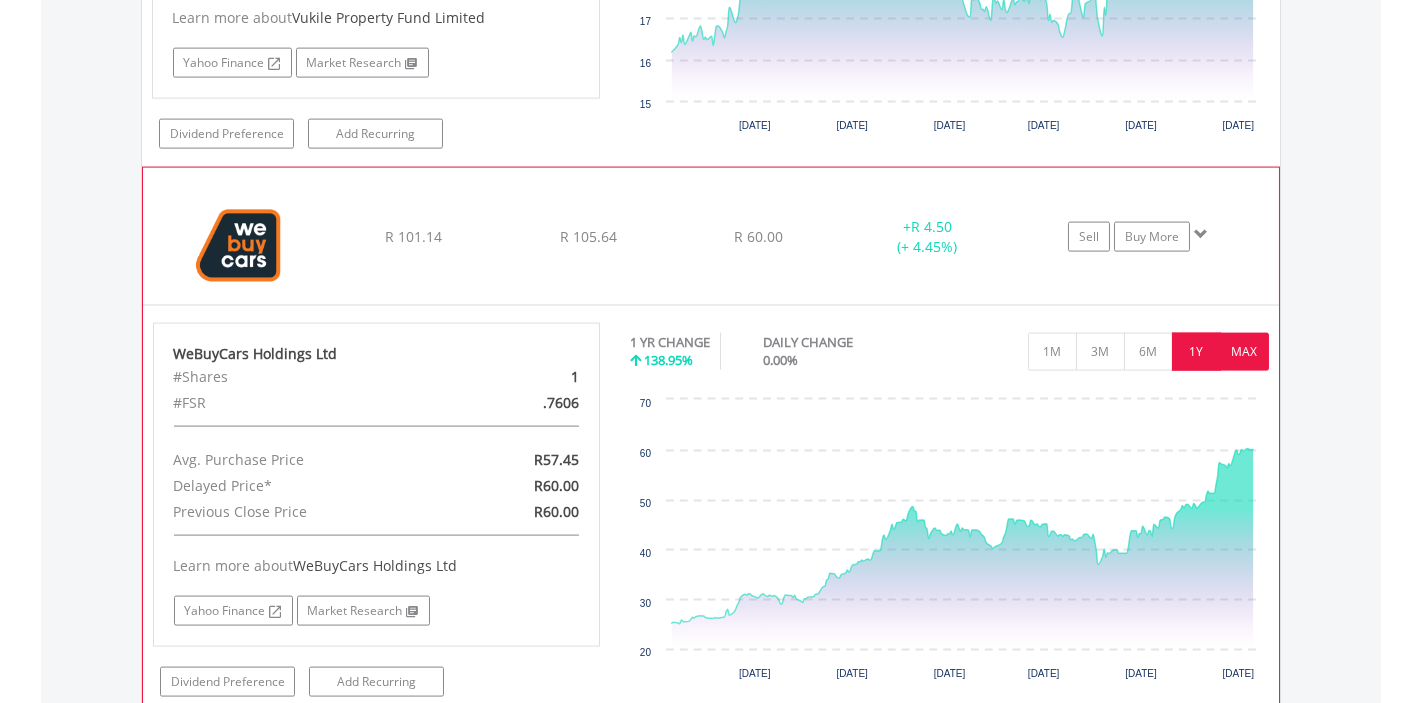 click on "MAX" at bounding box center [1244, 352] 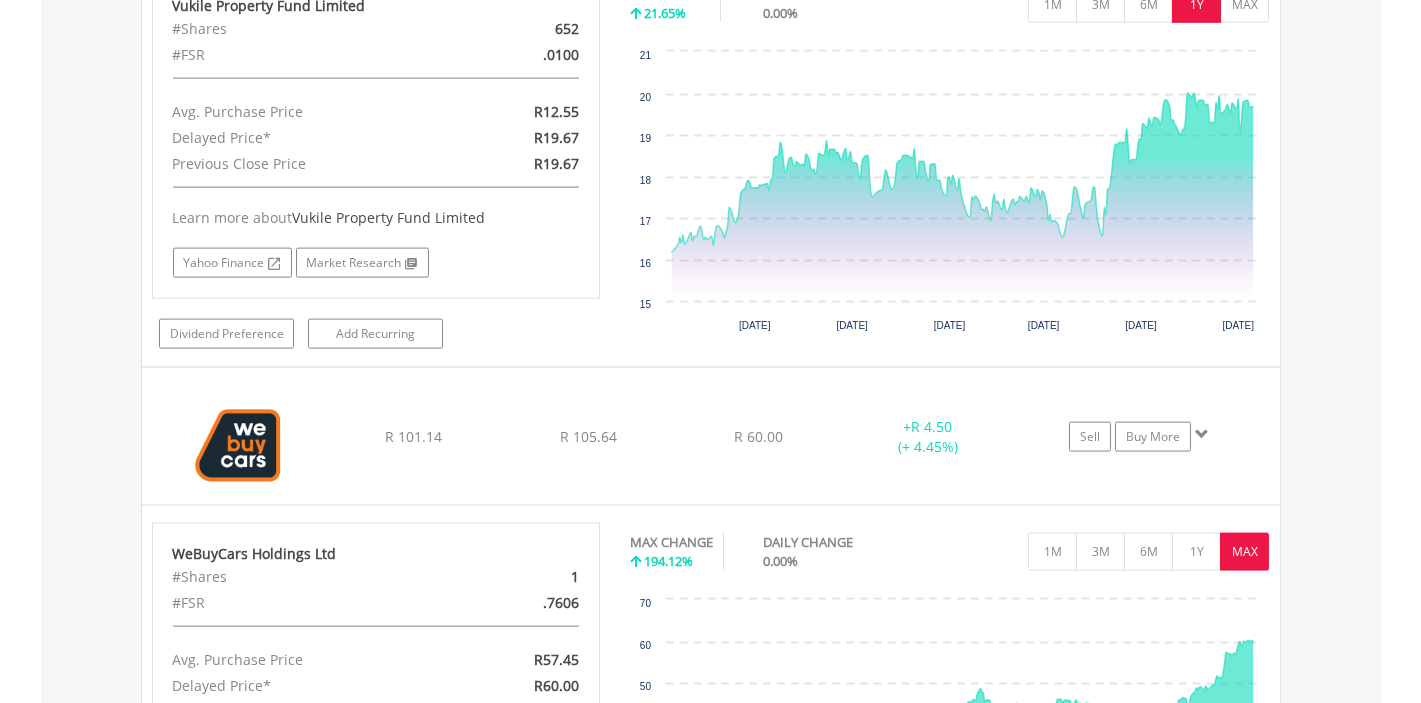 scroll, scrollTop: 10116, scrollLeft: 0, axis: vertical 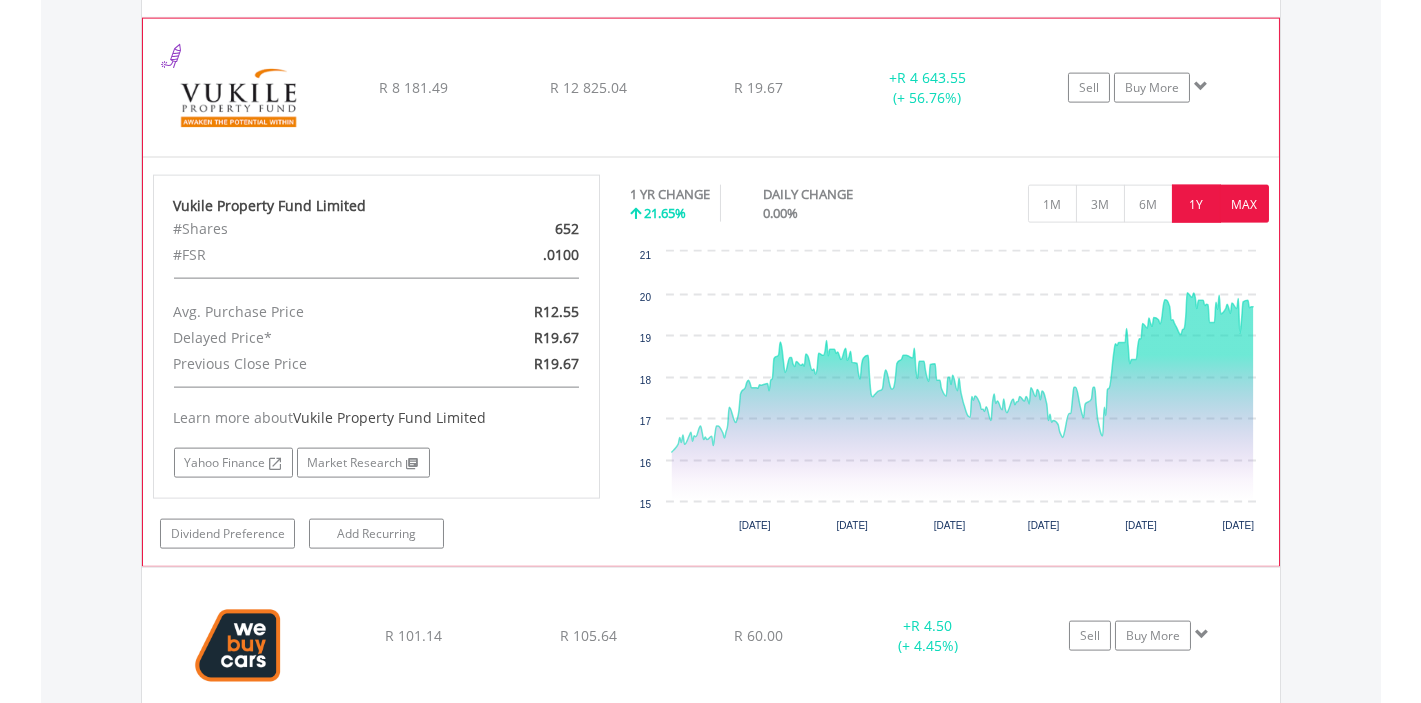 click on "MAX" at bounding box center (1244, 204) 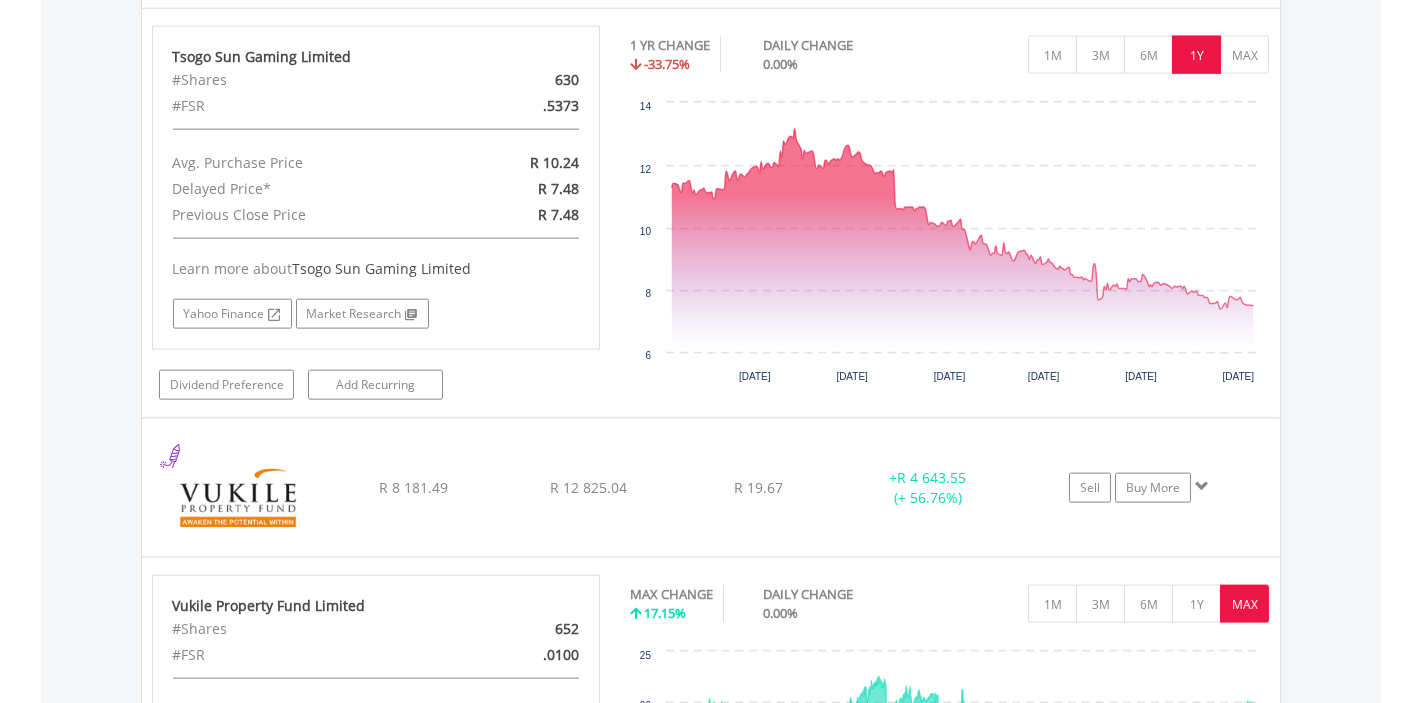 scroll, scrollTop: 9516, scrollLeft: 0, axis: vertical 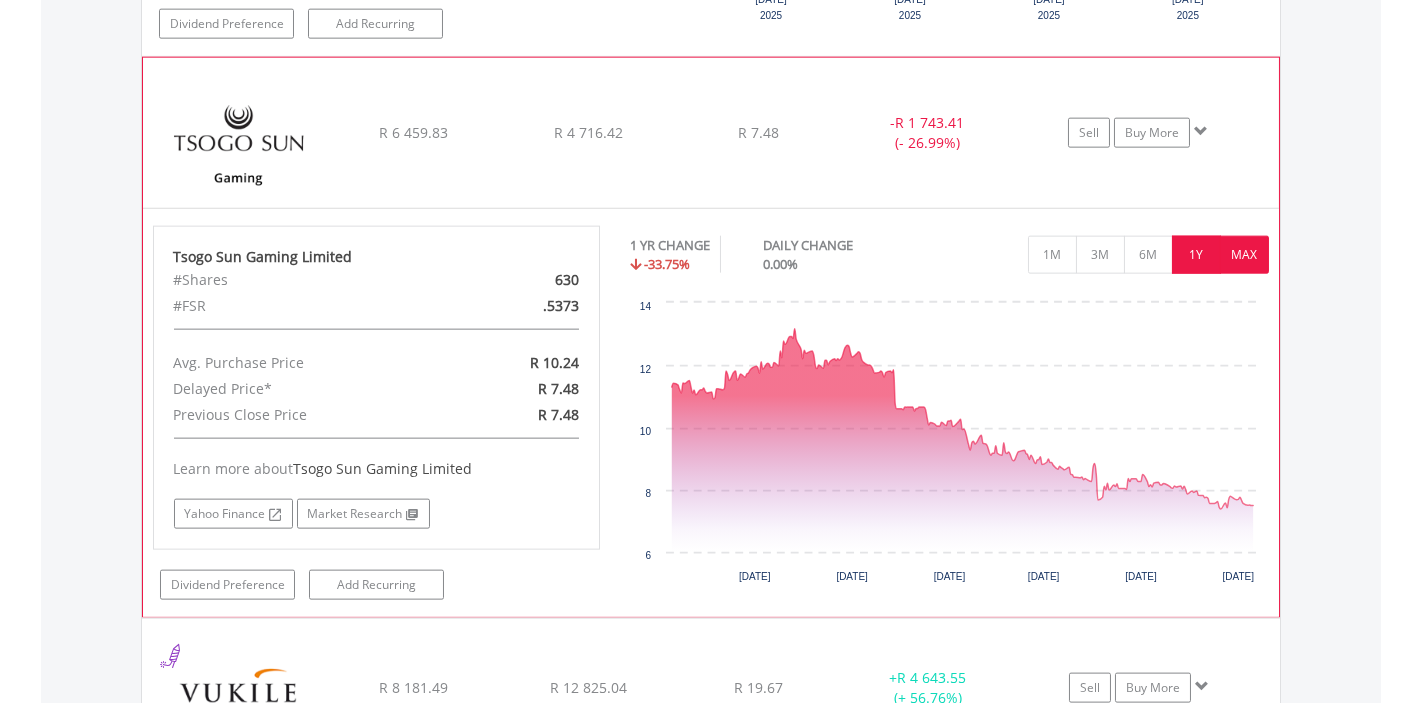 click on "MAX" at bounding box center [1244, 255] 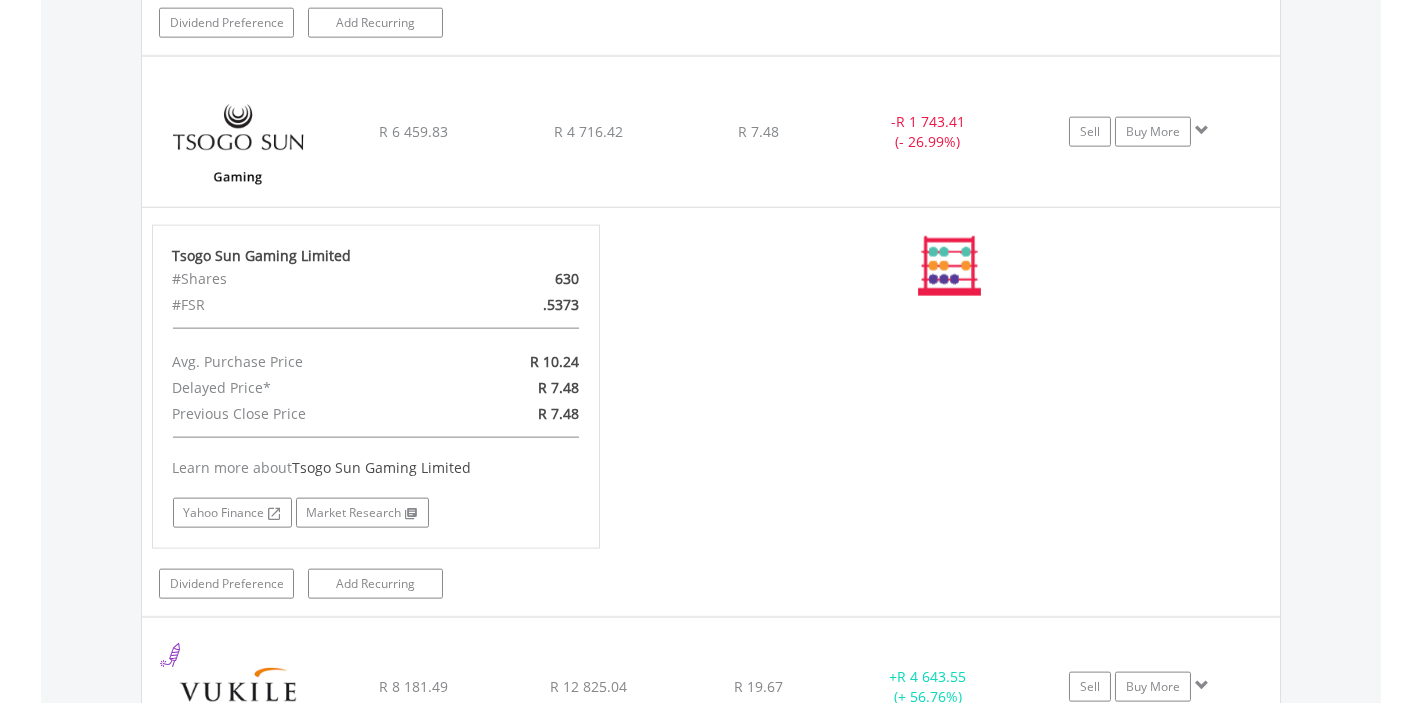 scroll, scrollTop: 9516, scrollLeft: 0, axis: vertical 